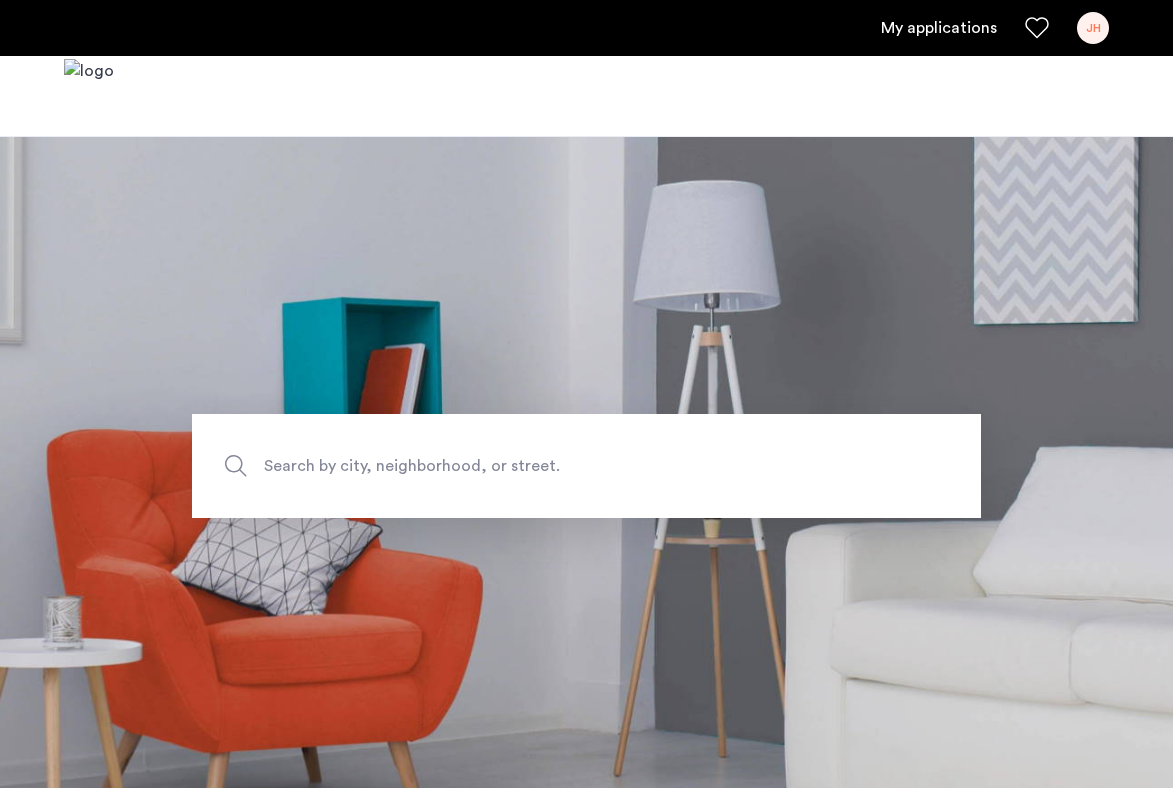 scroll, scrollTop: 0, scrollLeft: 0, axis: both 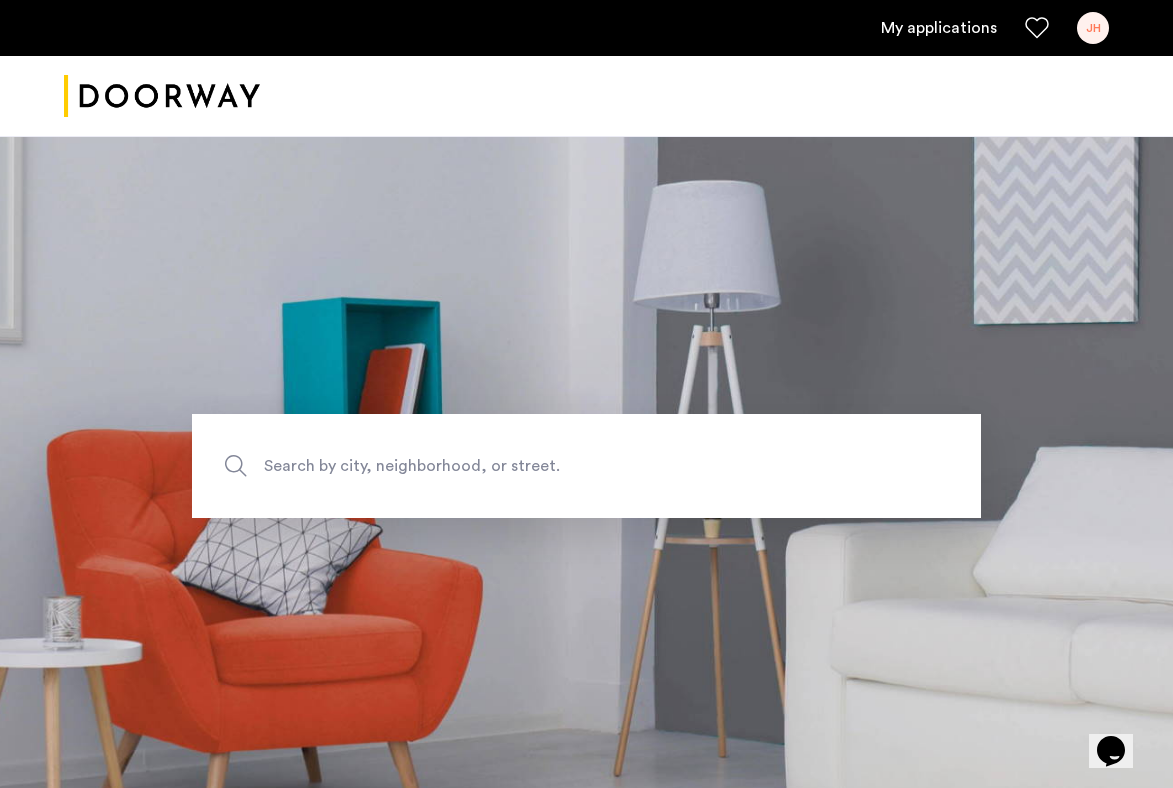 click on "JH" at bounding box center (1093, 28) 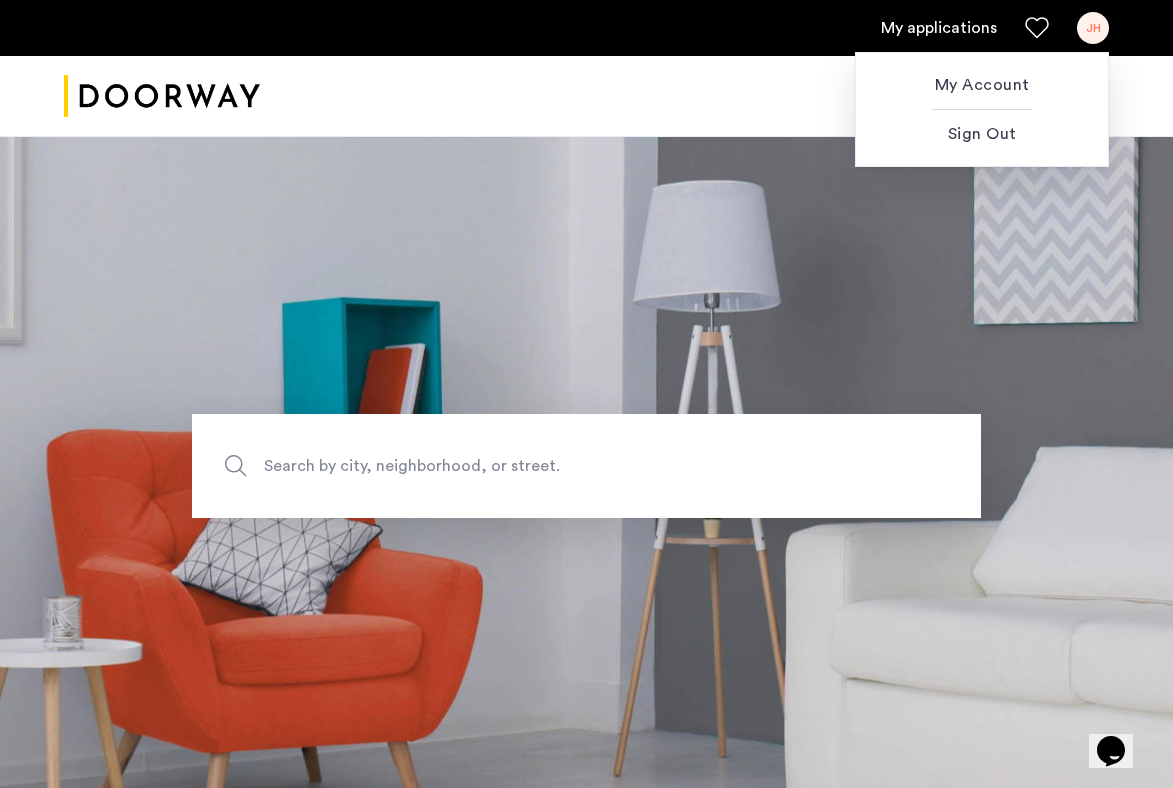 click at bounding box center (586, 394) 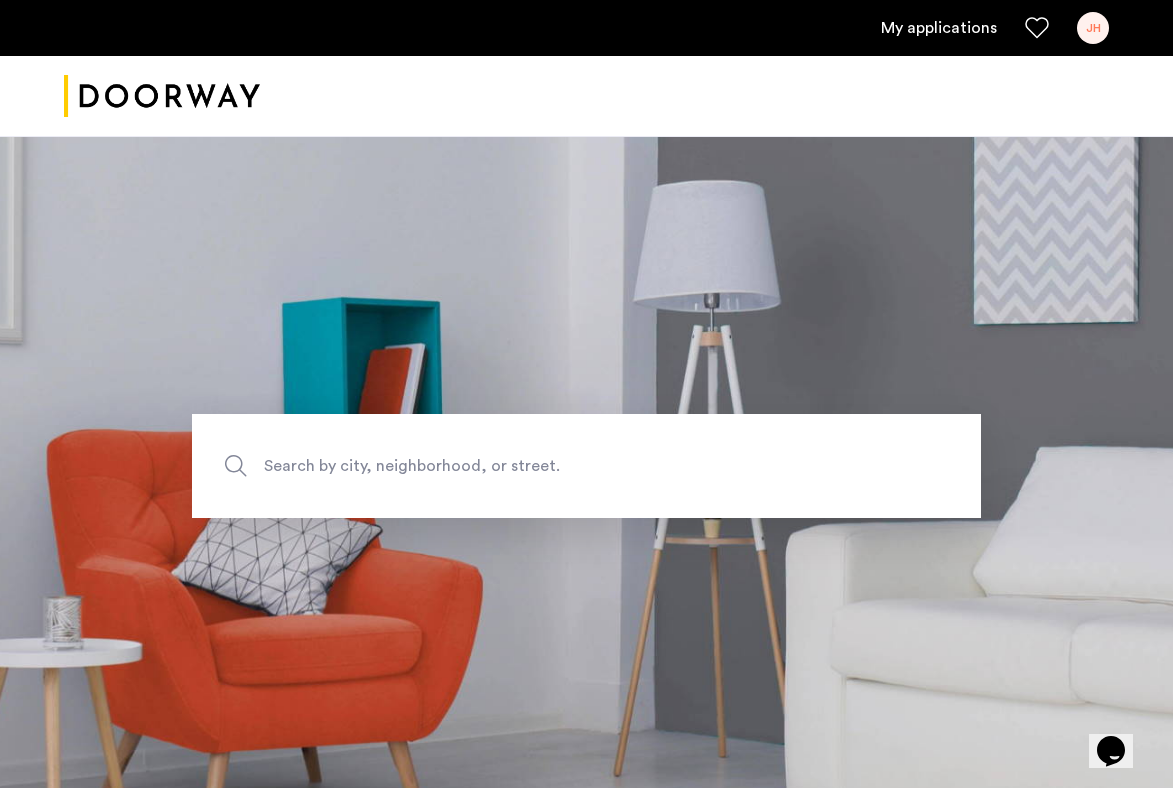 click on "My applications" at bounding box center [939, 28] 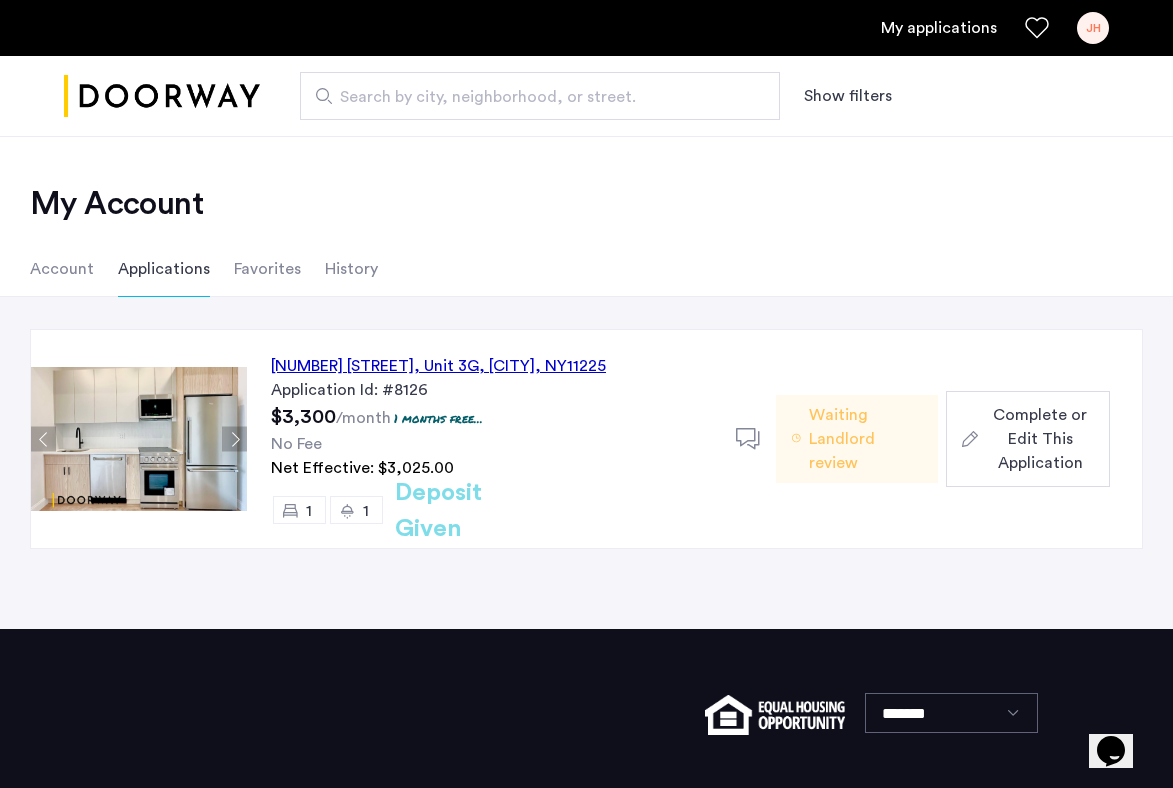click on "268 Sullivan Place, Unit 3G, Brooklyn , NY  11225" 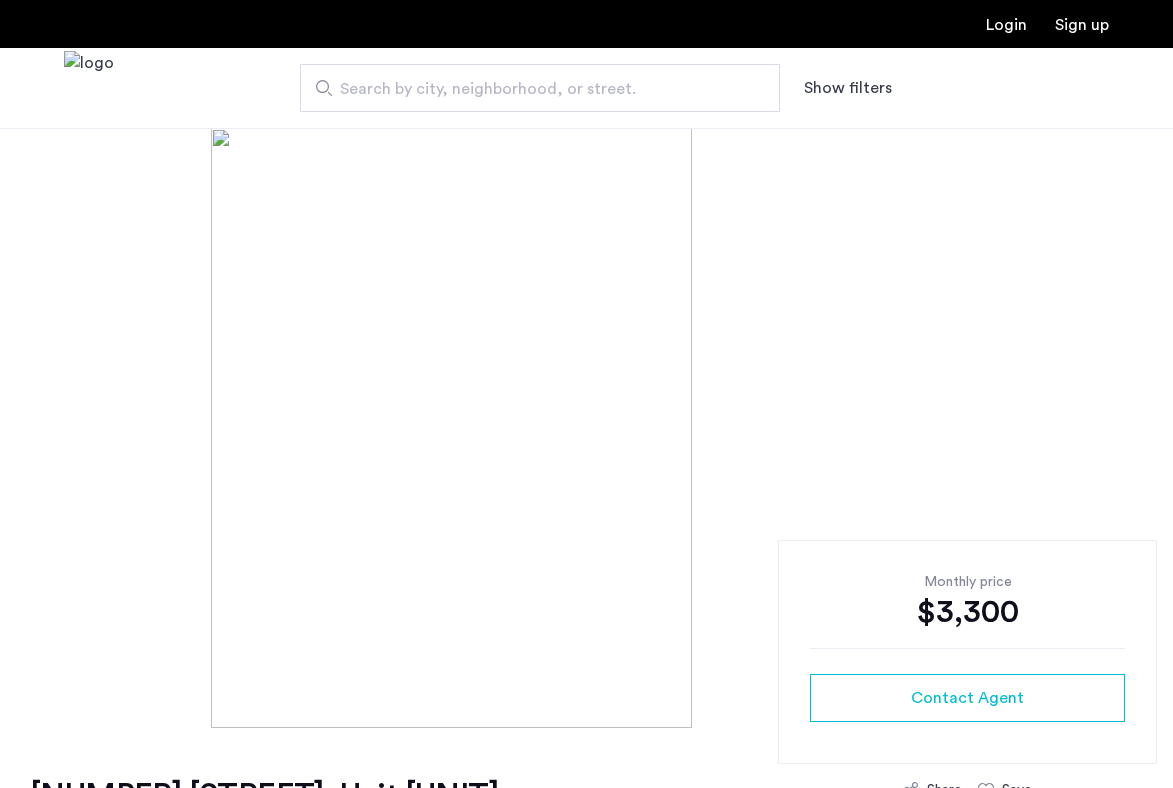 scroll, scrollTop: 0, scrollLeft: 0, axis: both 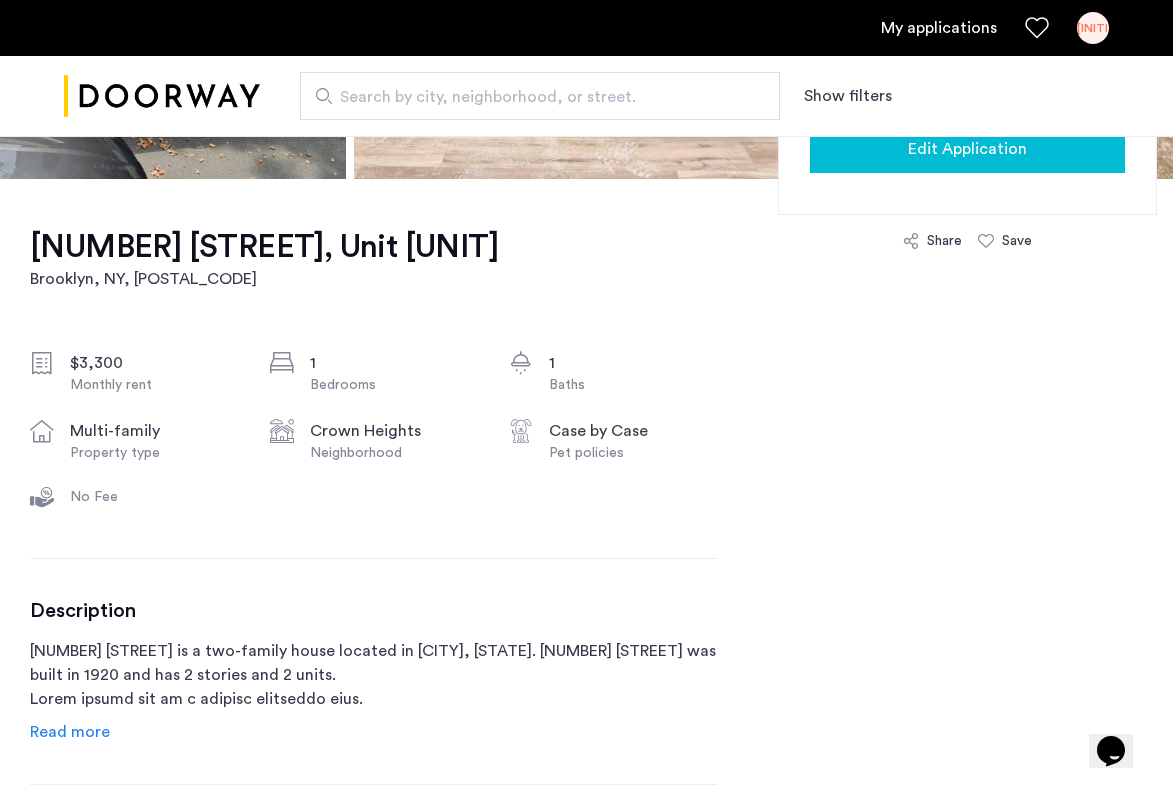 click on "Edit Application" 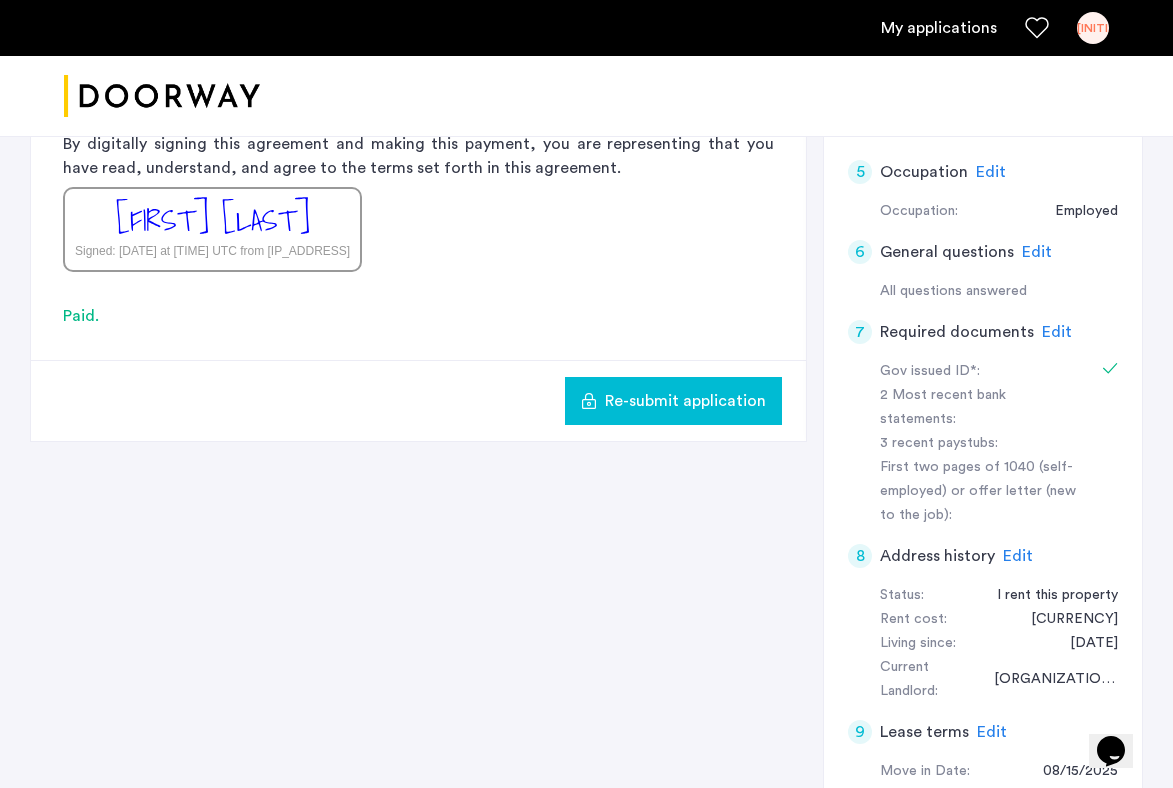 scroll, scrollTop: 688, scrollLeft: 0, axis: vertical 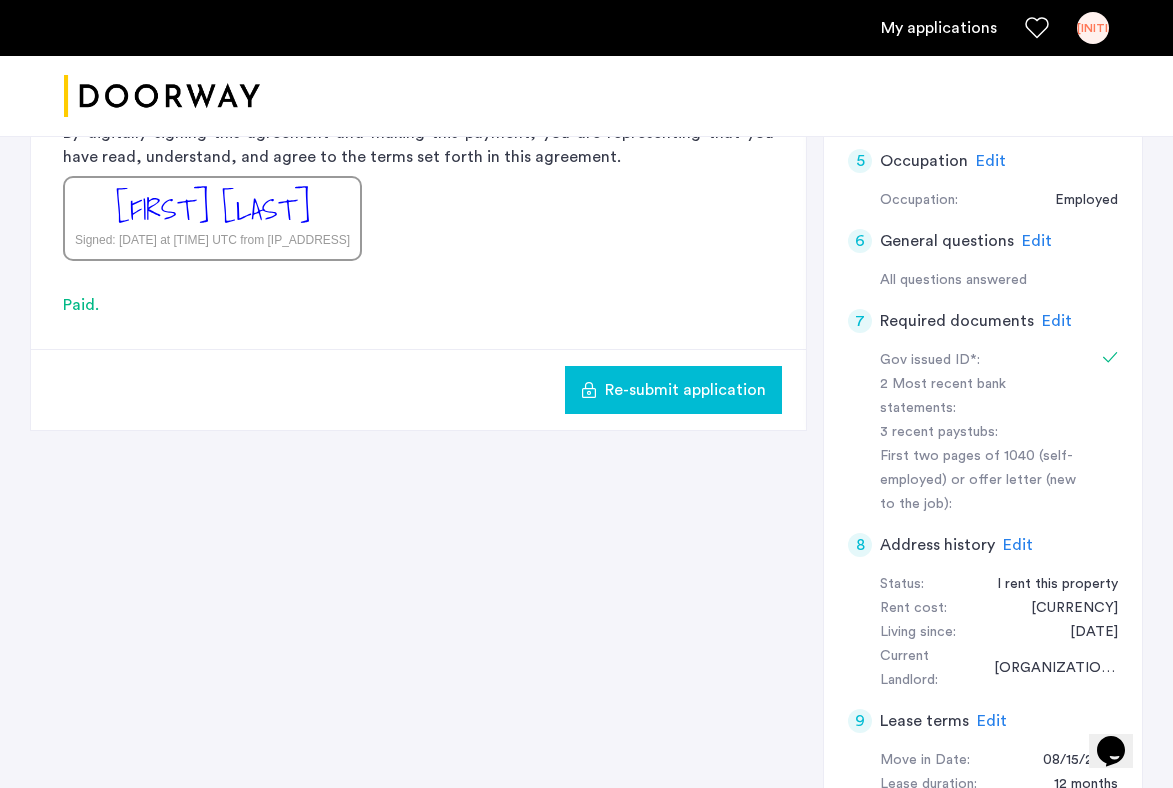 click on "Edit" 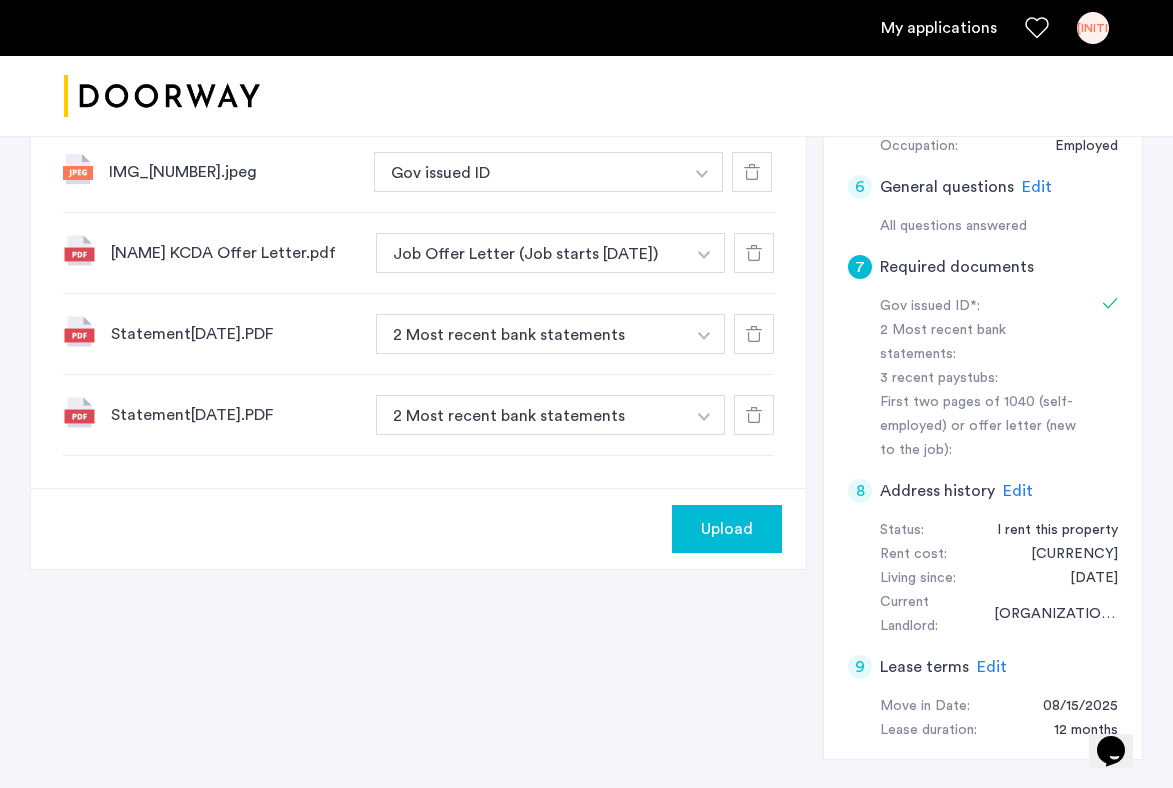 scroll, scrollTop: 762, scrollLeft: 0, axis: vertical 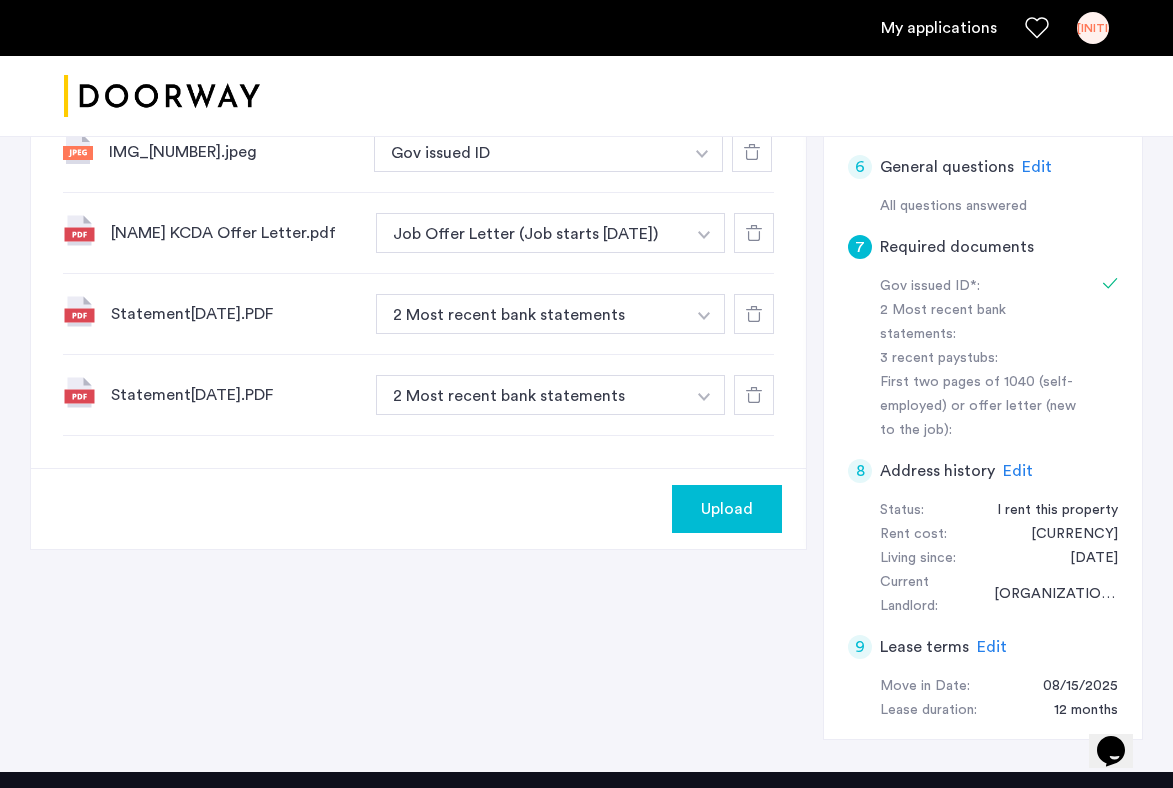 click on "Upload" 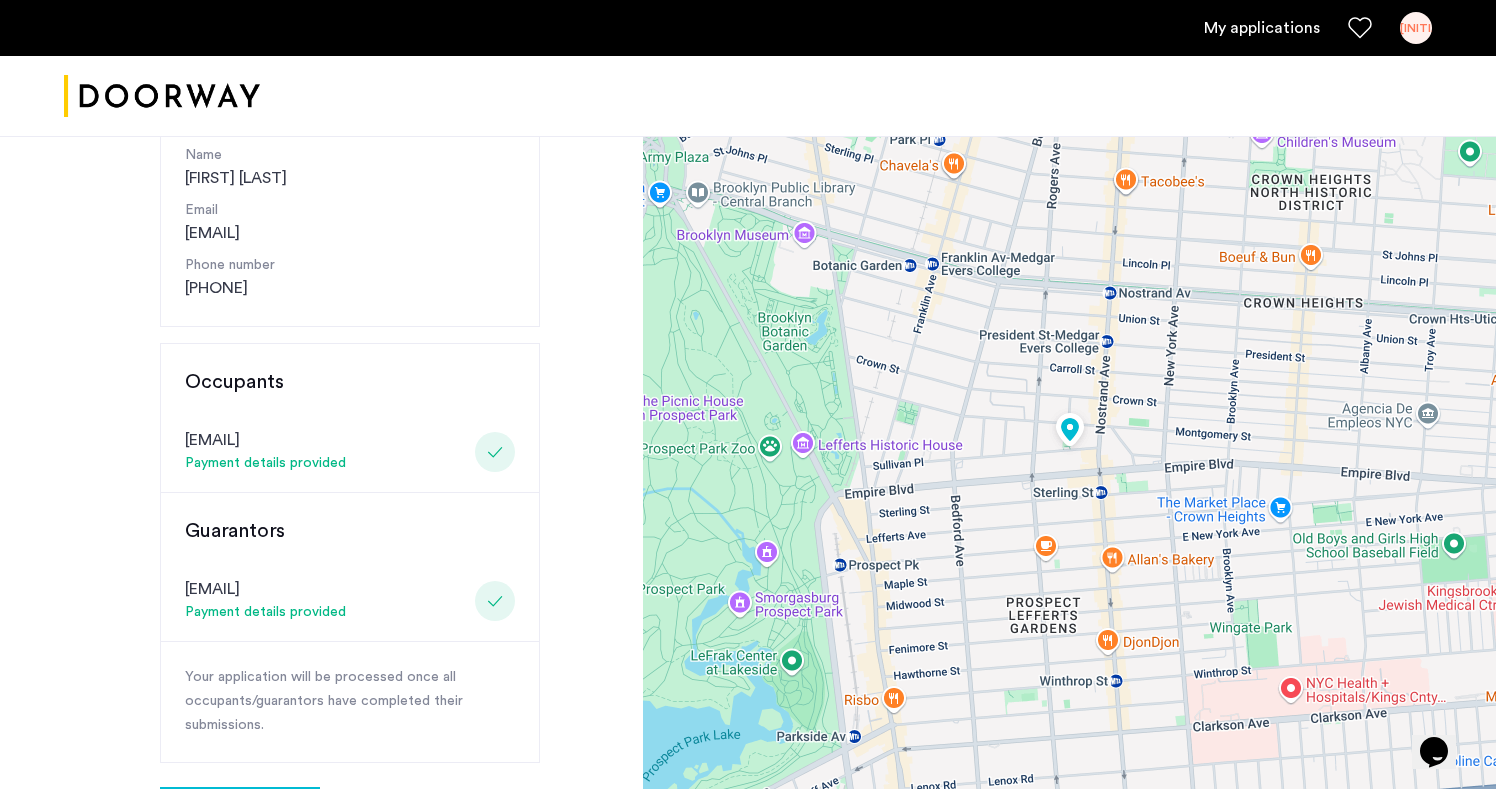scroll, scrollTop: 646, scrollLeft: 0, axis: vertical 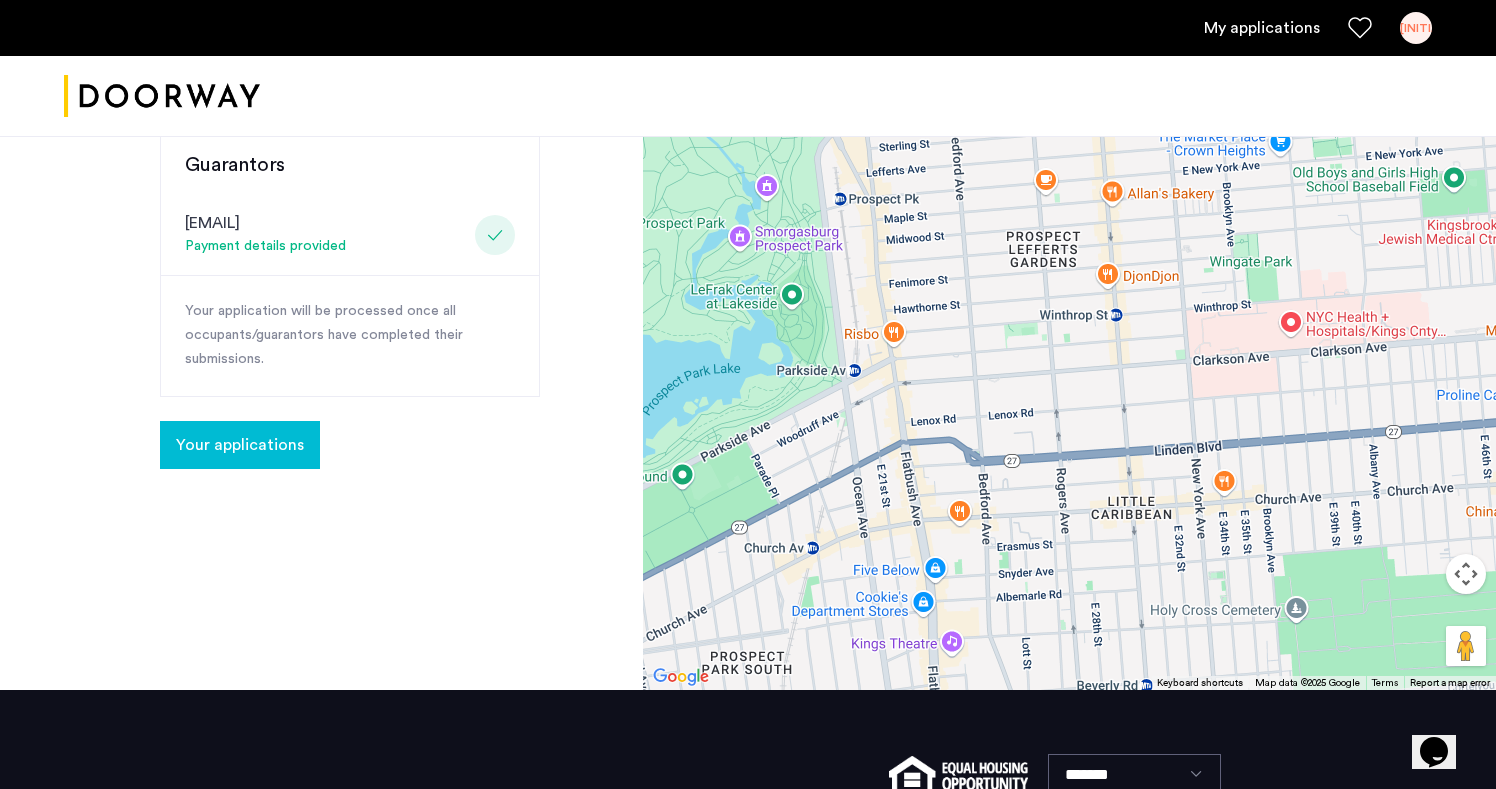 click on "Your applications" 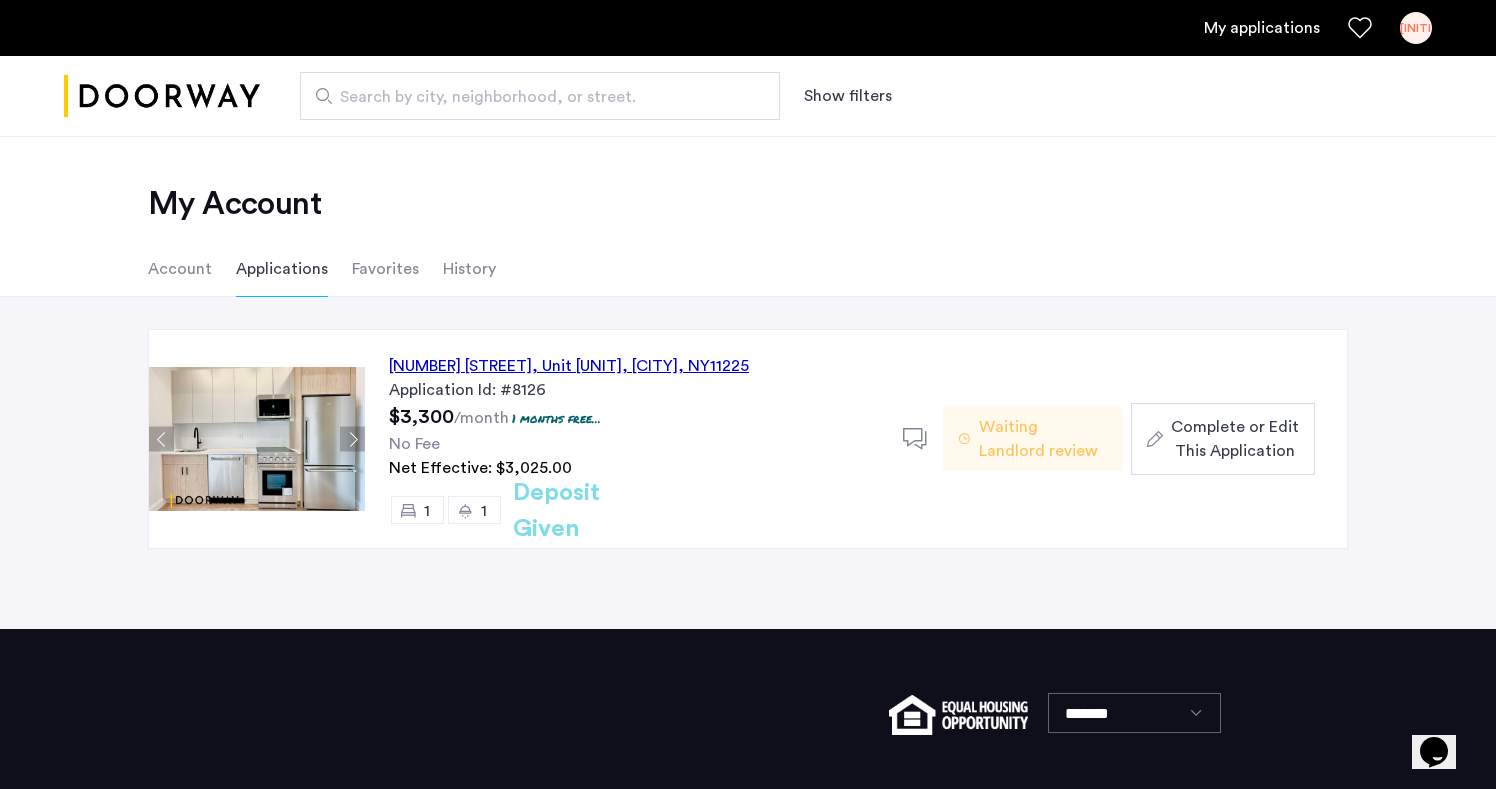 click on "268 Sullivan Place, Unit 3G, Brooklyn , NY  11225" 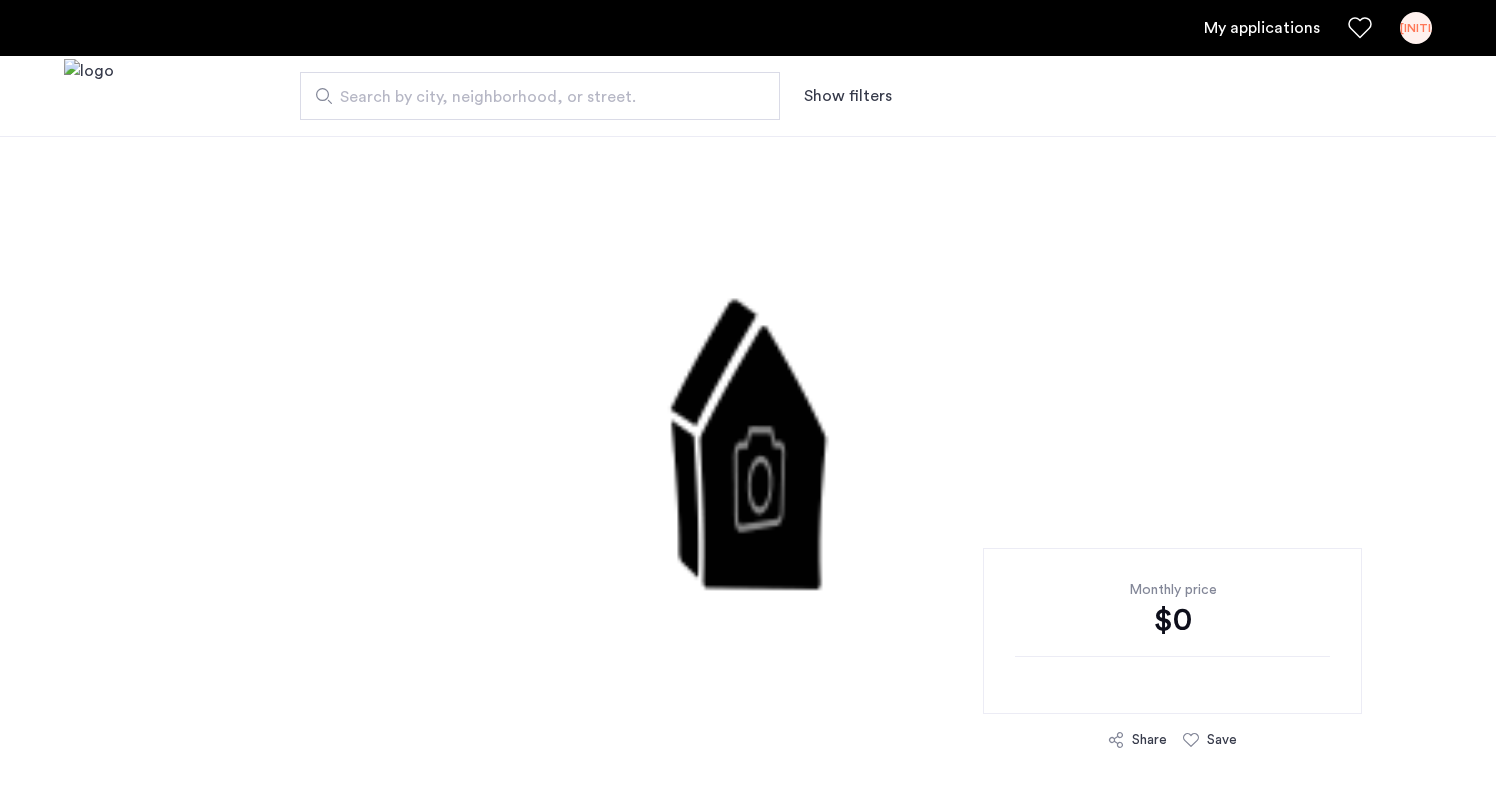 scroll, scrollTop: 0, scrollLeft: 0, axis: both 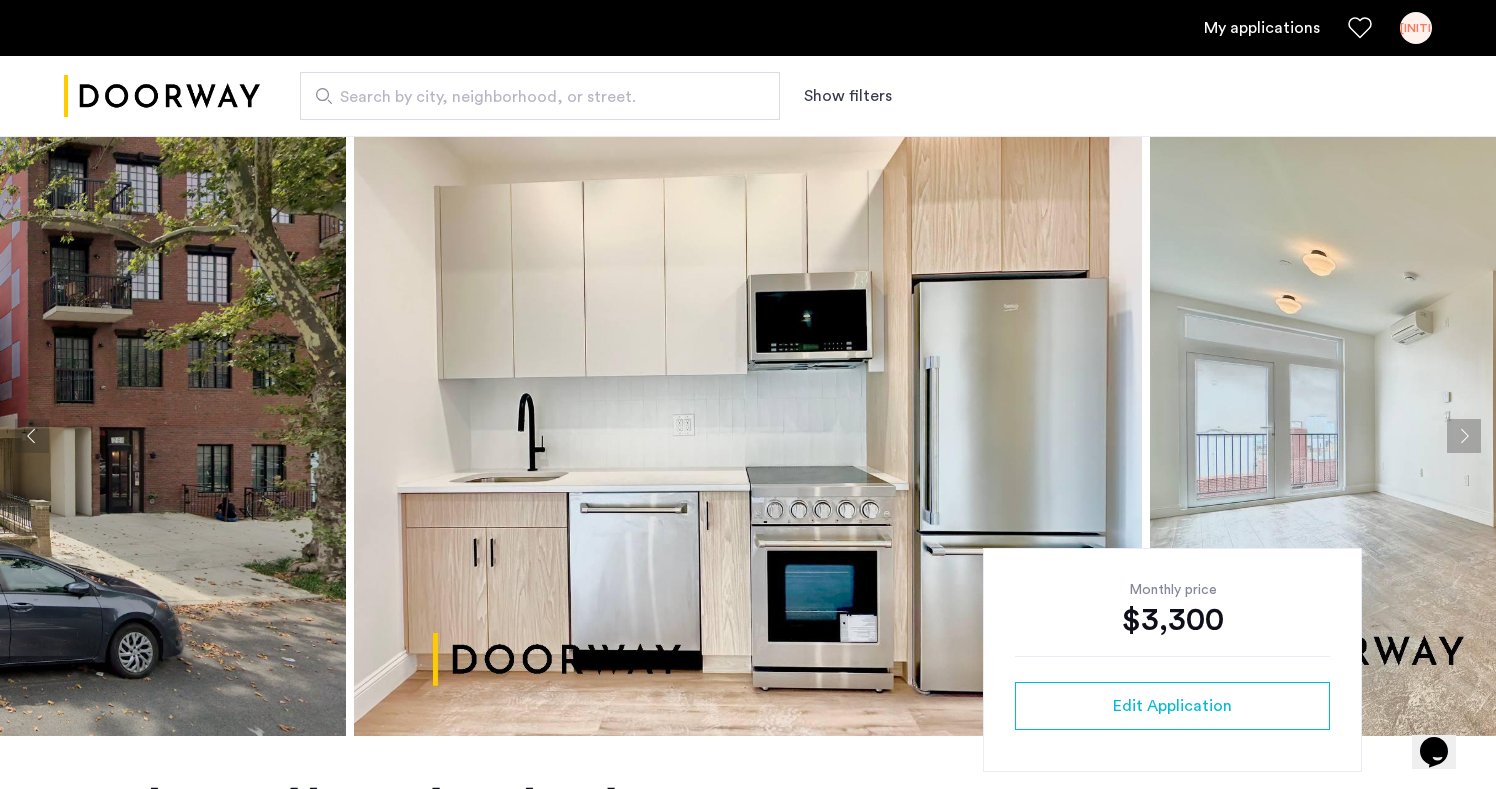 click on "[INITIALS]" at bounding box center [1416, 28] 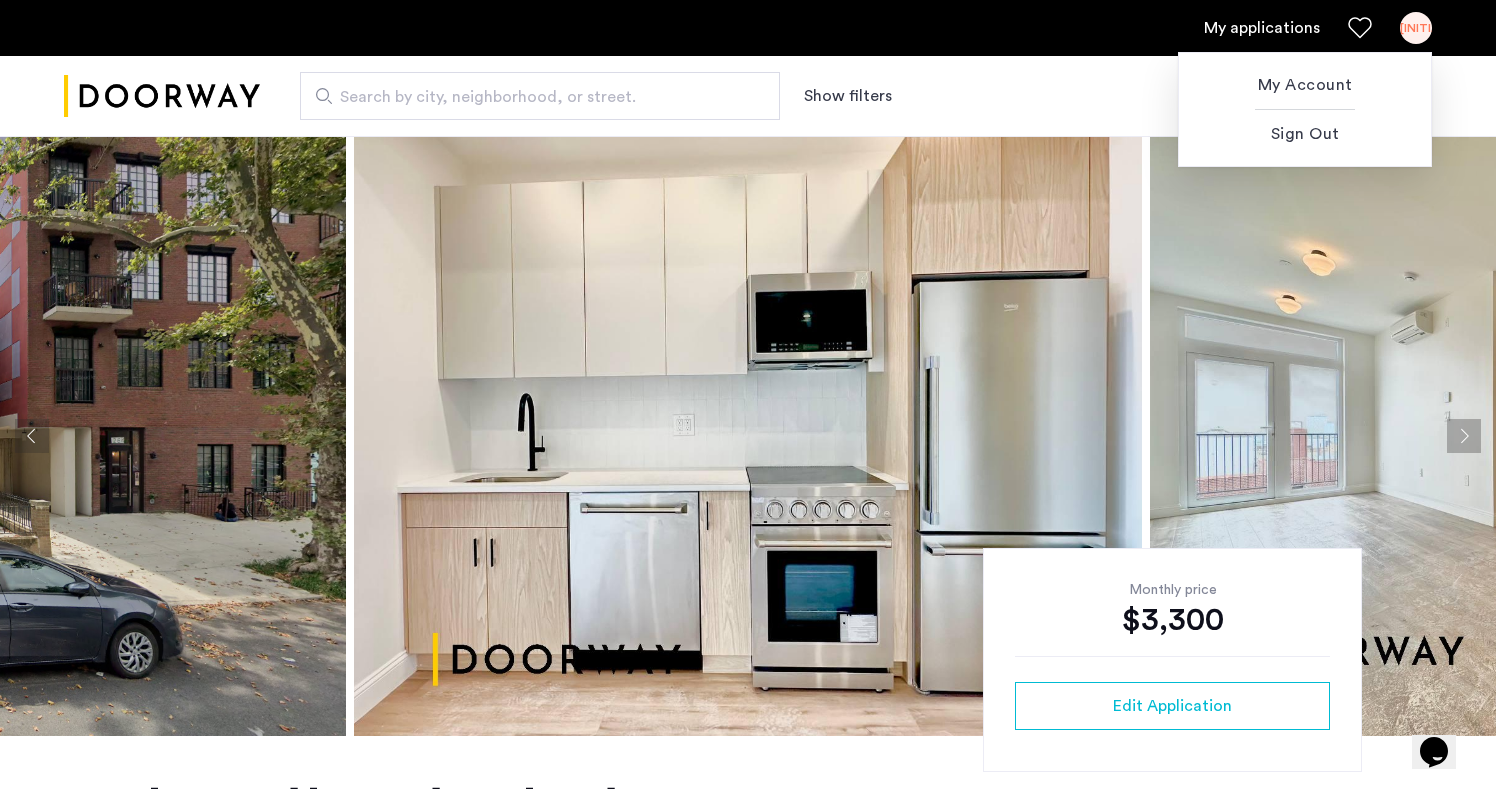 click at bounding box center [748, 394] 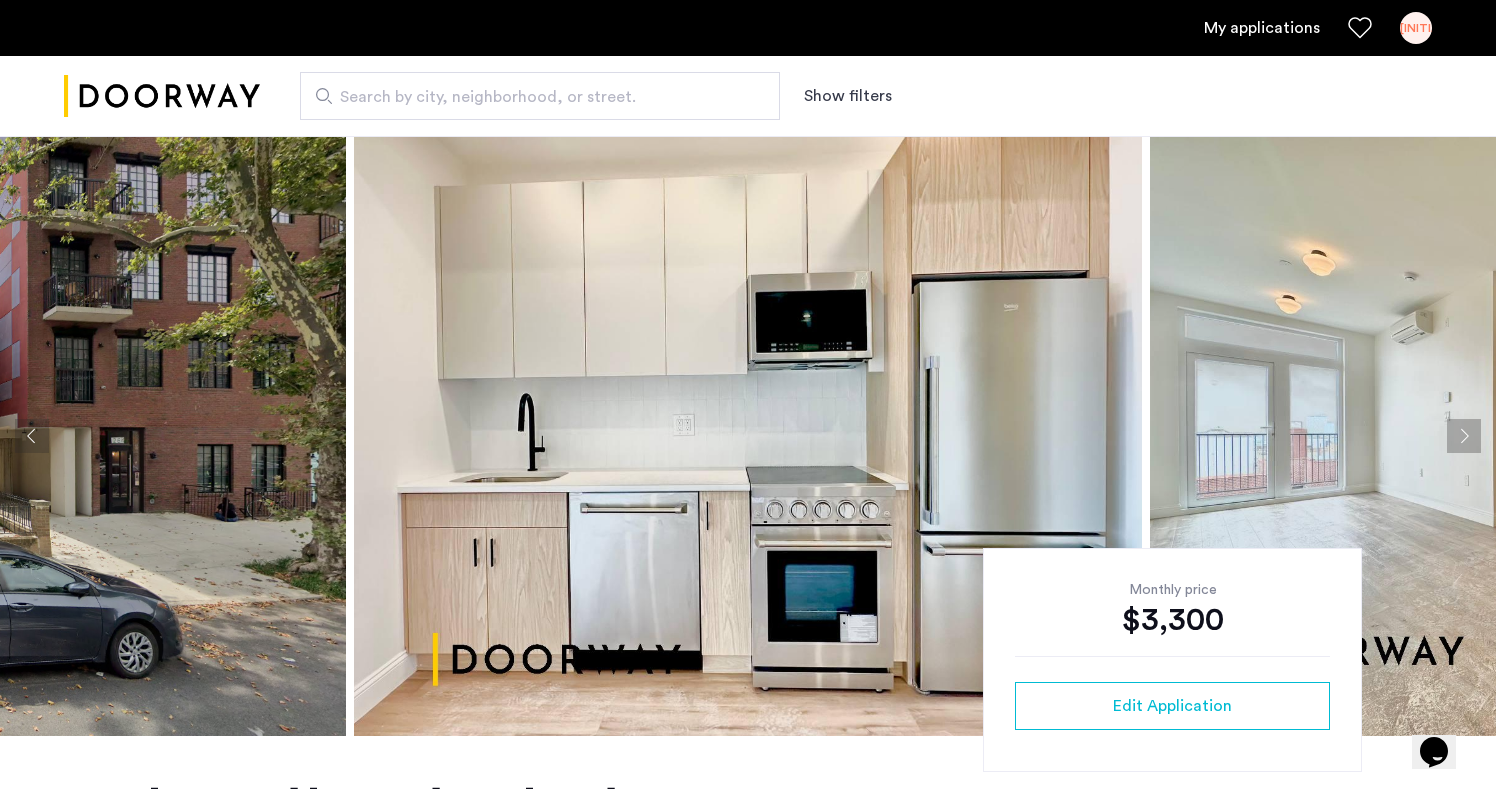 click on "My applications" at bounding box center (1262, 28) 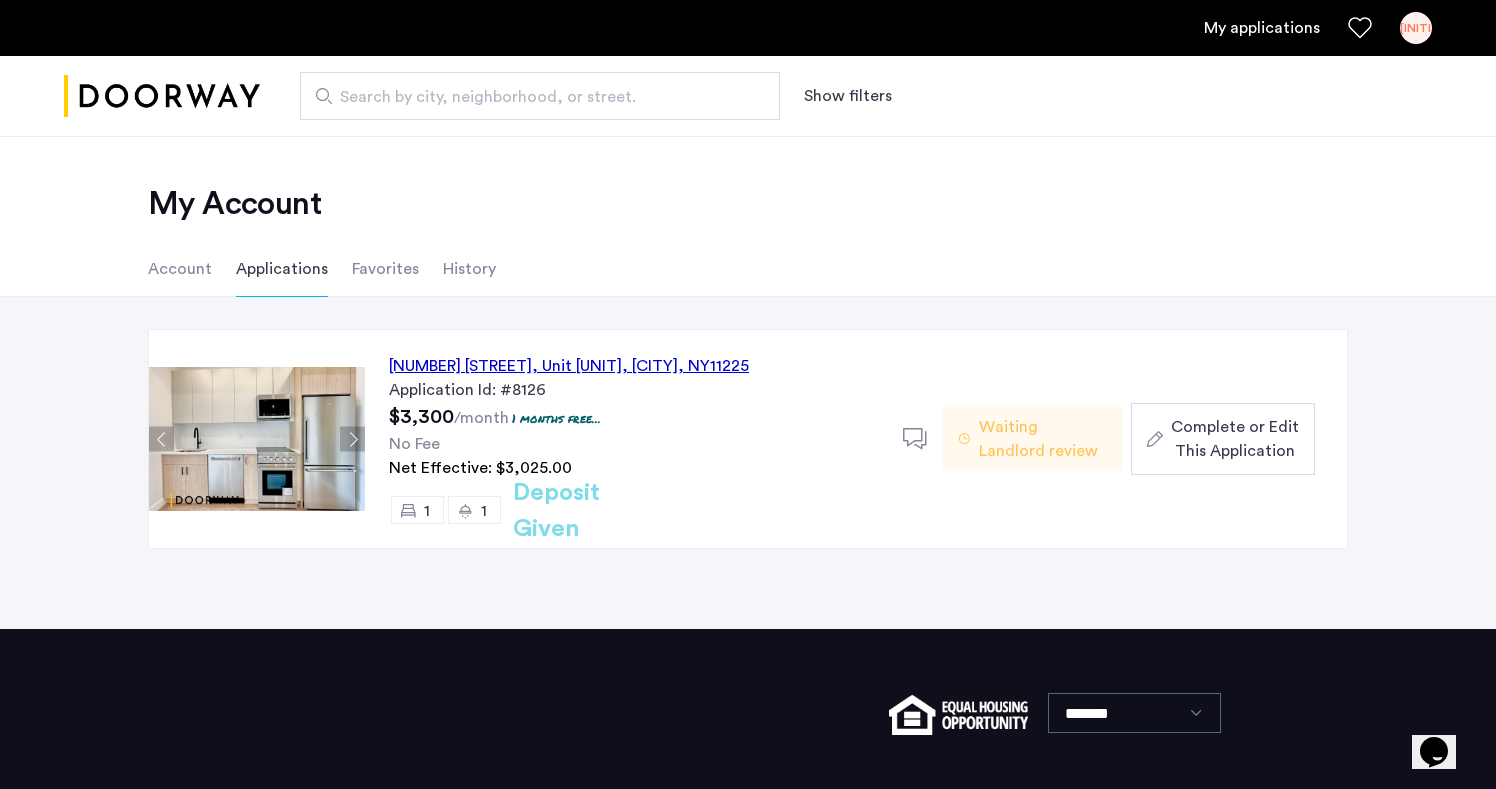 click on "Complete or Edit This Application" 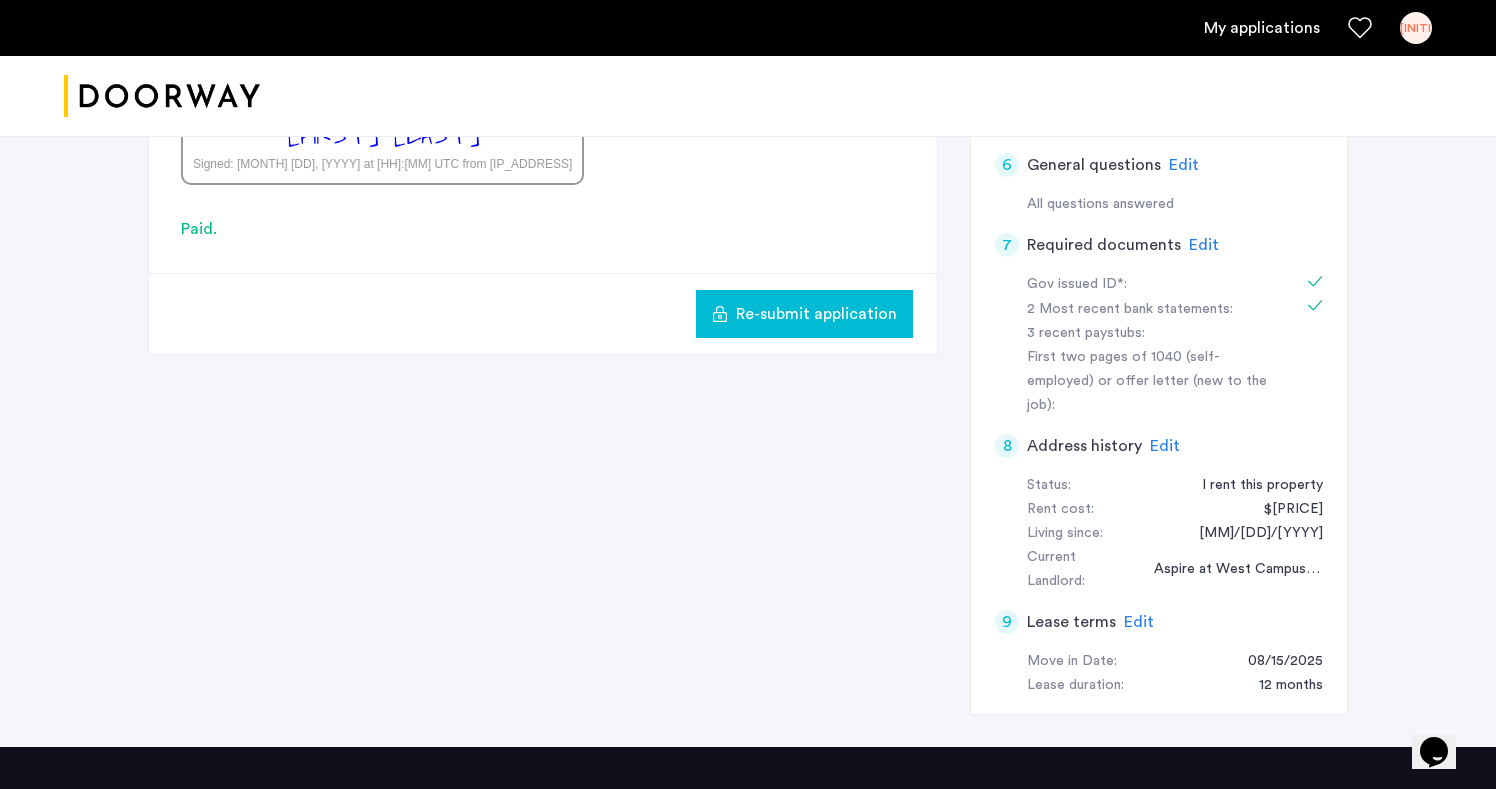 scroll, scrollTop: 780, scrollLeft: 0, axis: vertical 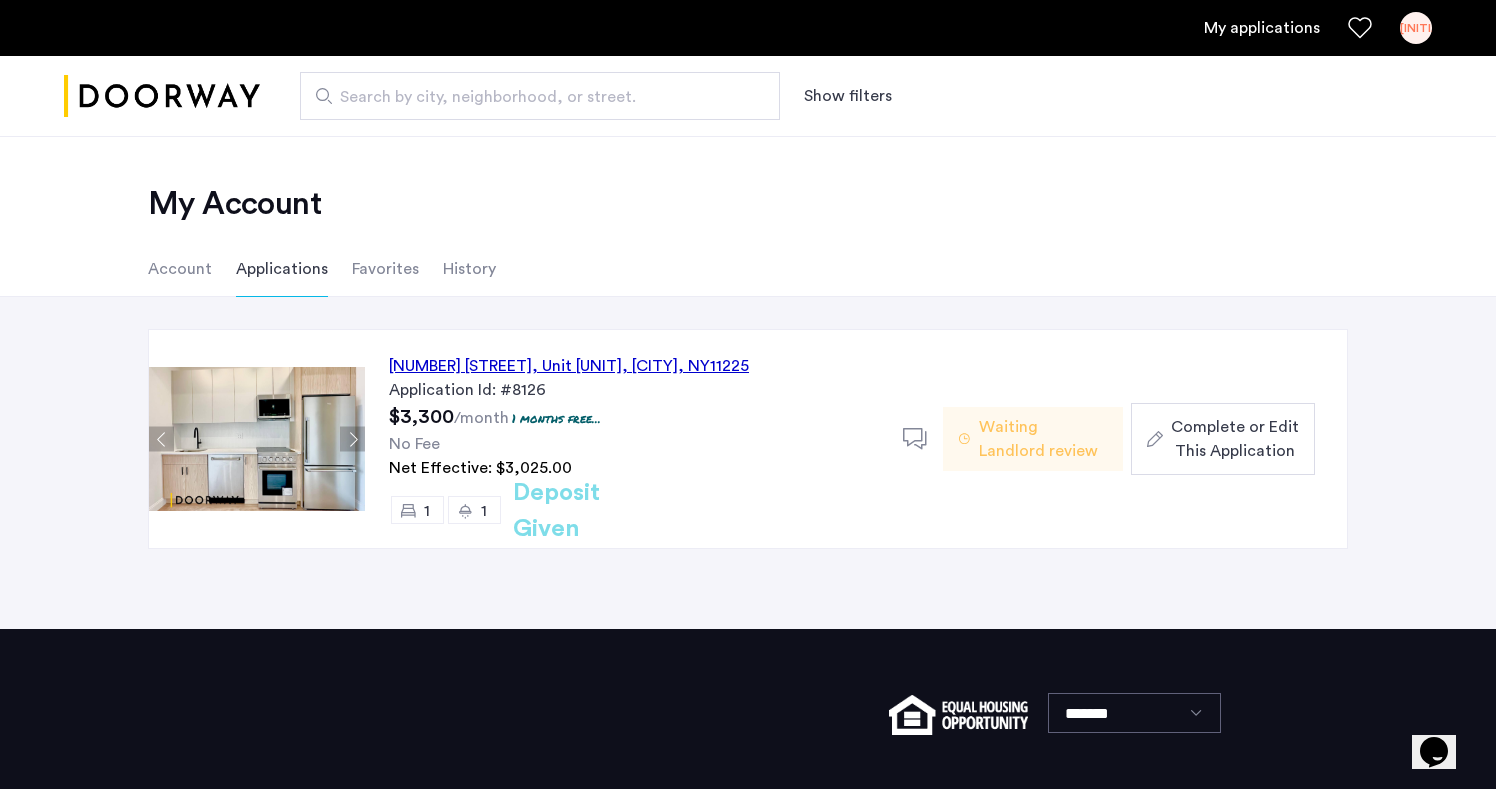 click on "JH" at bounding box center [1416, 28] 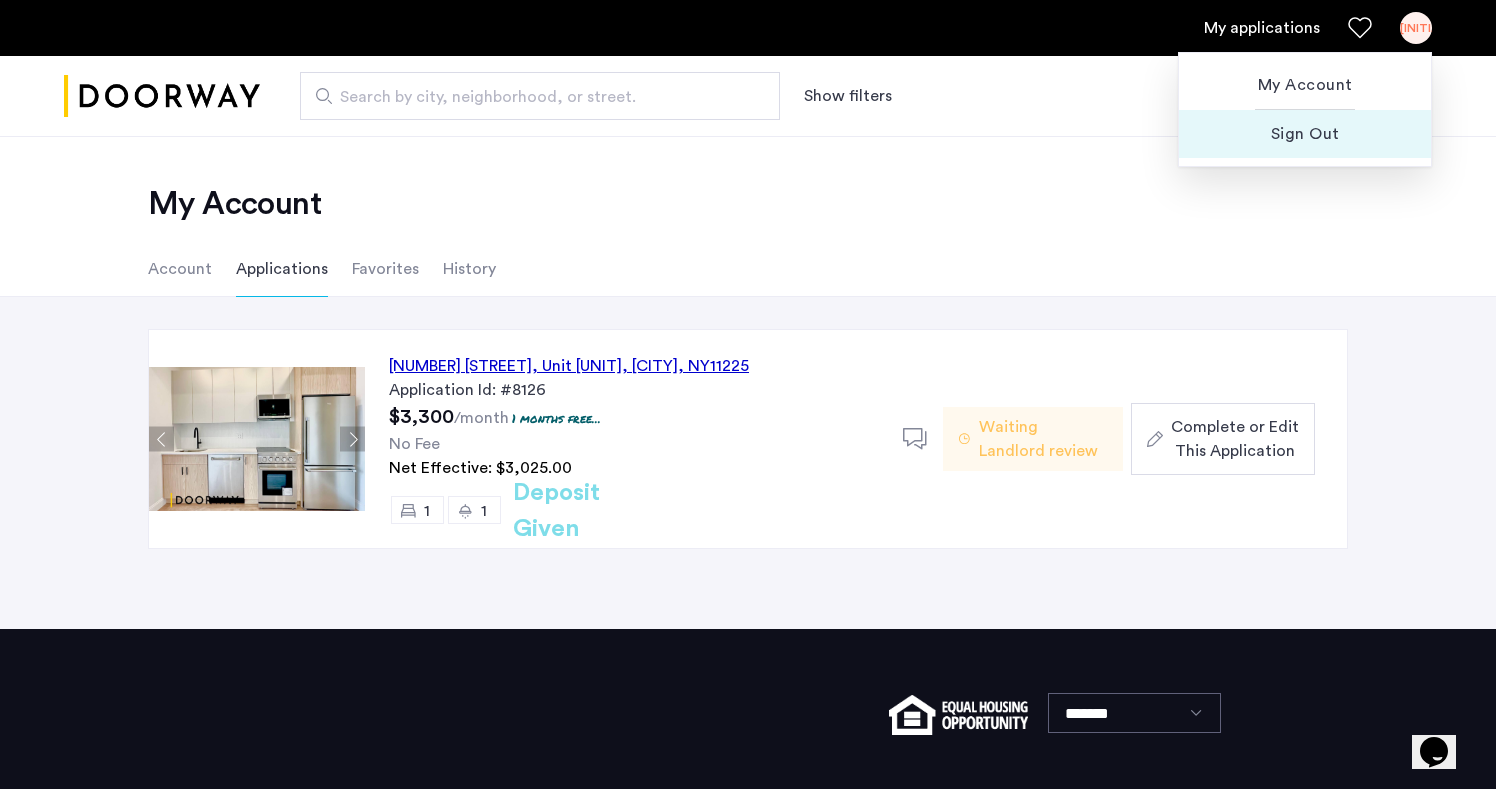 click on "Sign Out" at bounding box center (1305, 134) 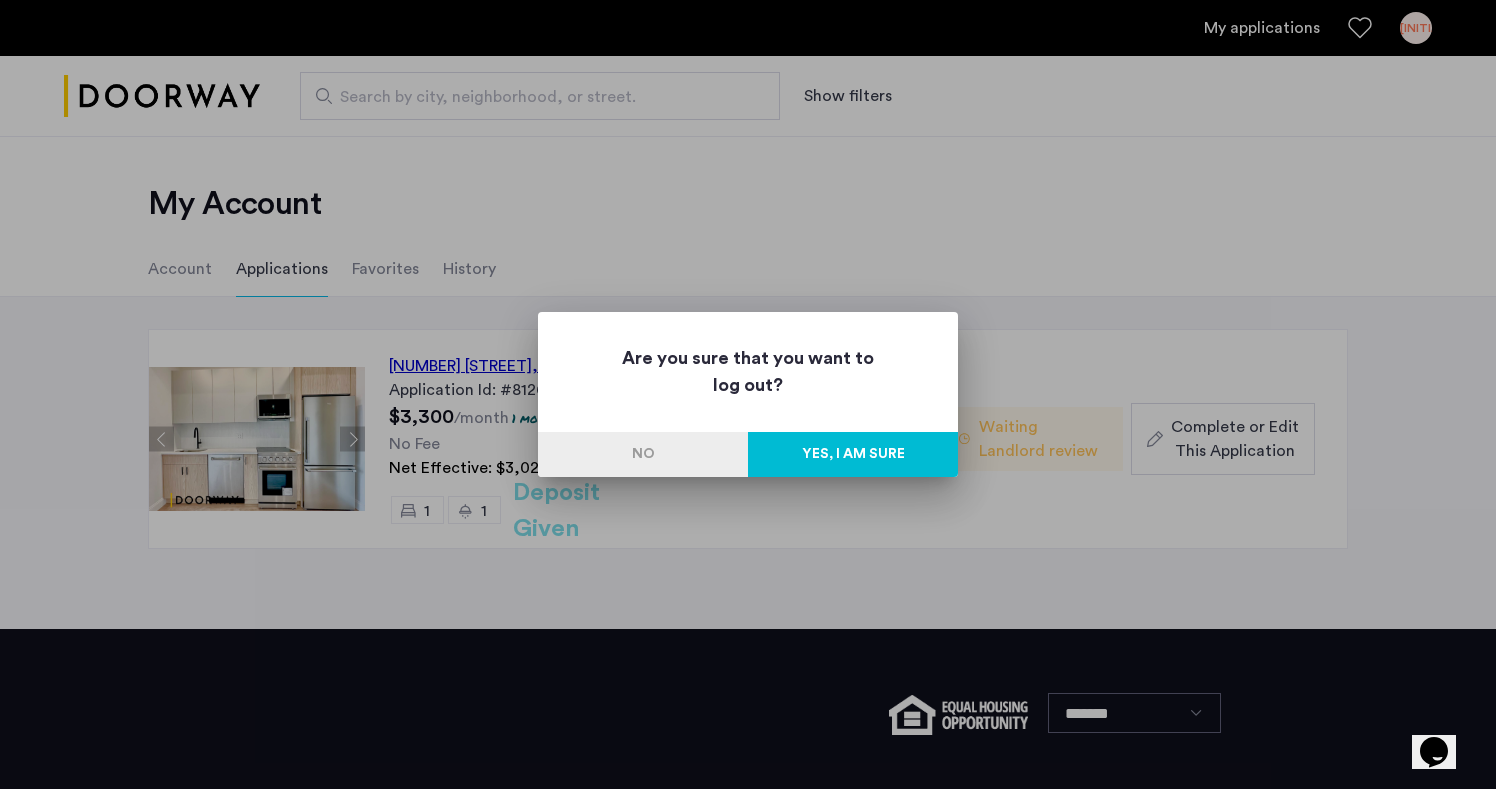 click on "Yes, I am sure" at bounding box center (853, 454) 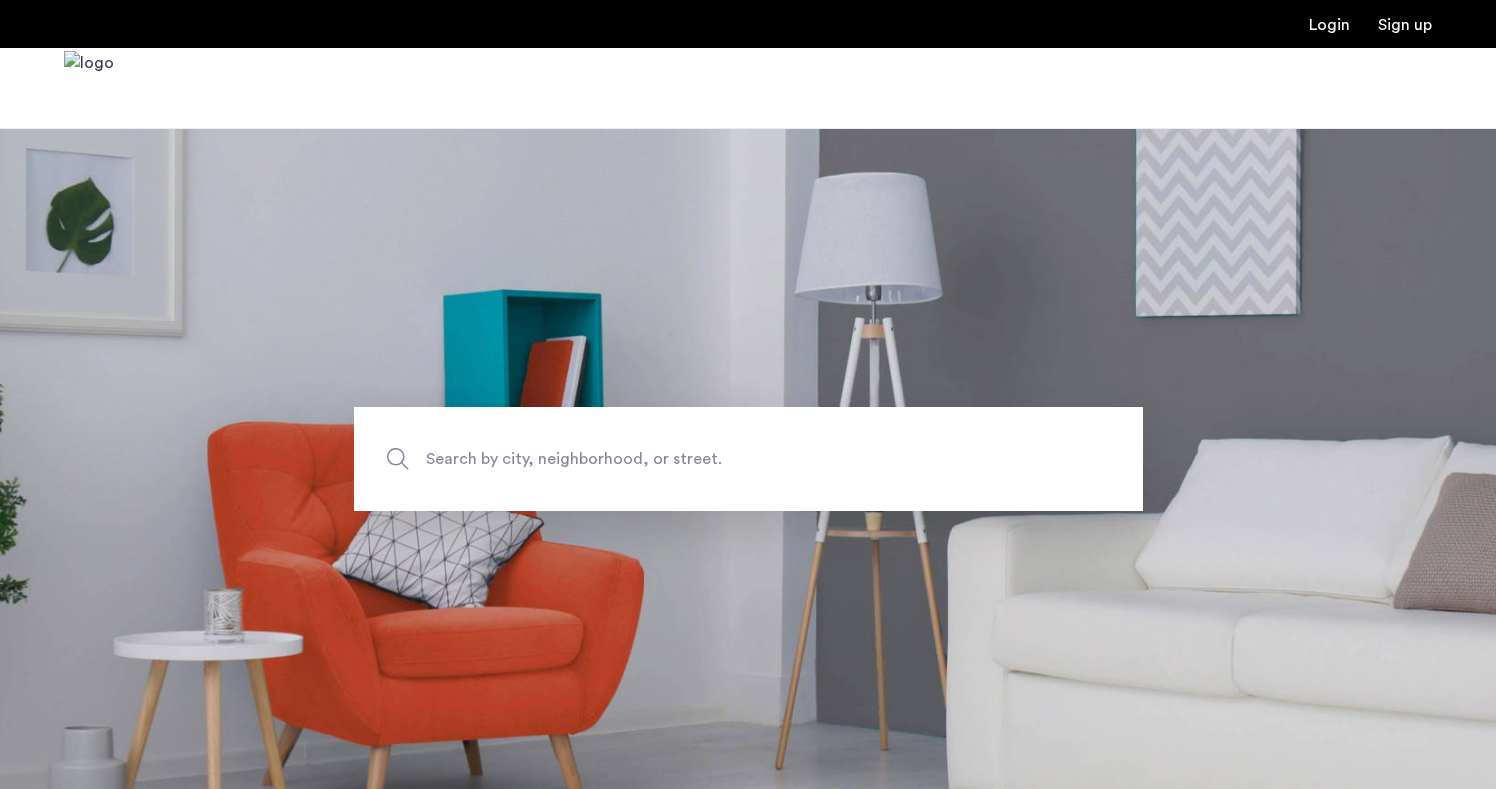 scroll, scrollTop: 0, scrollLeft: 0, axis: both 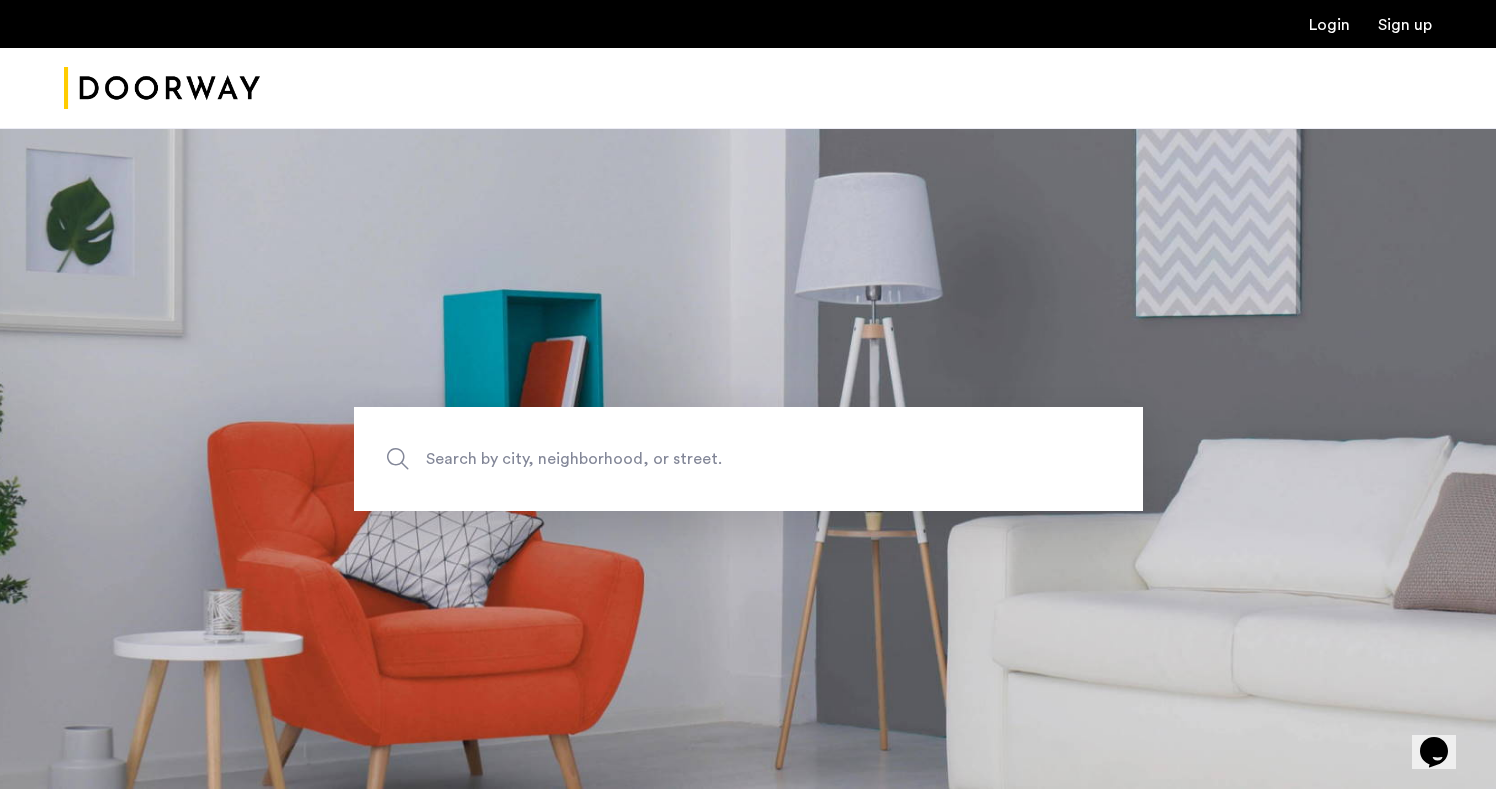 click on "Login Sign up" at bounding box center [748, 24] 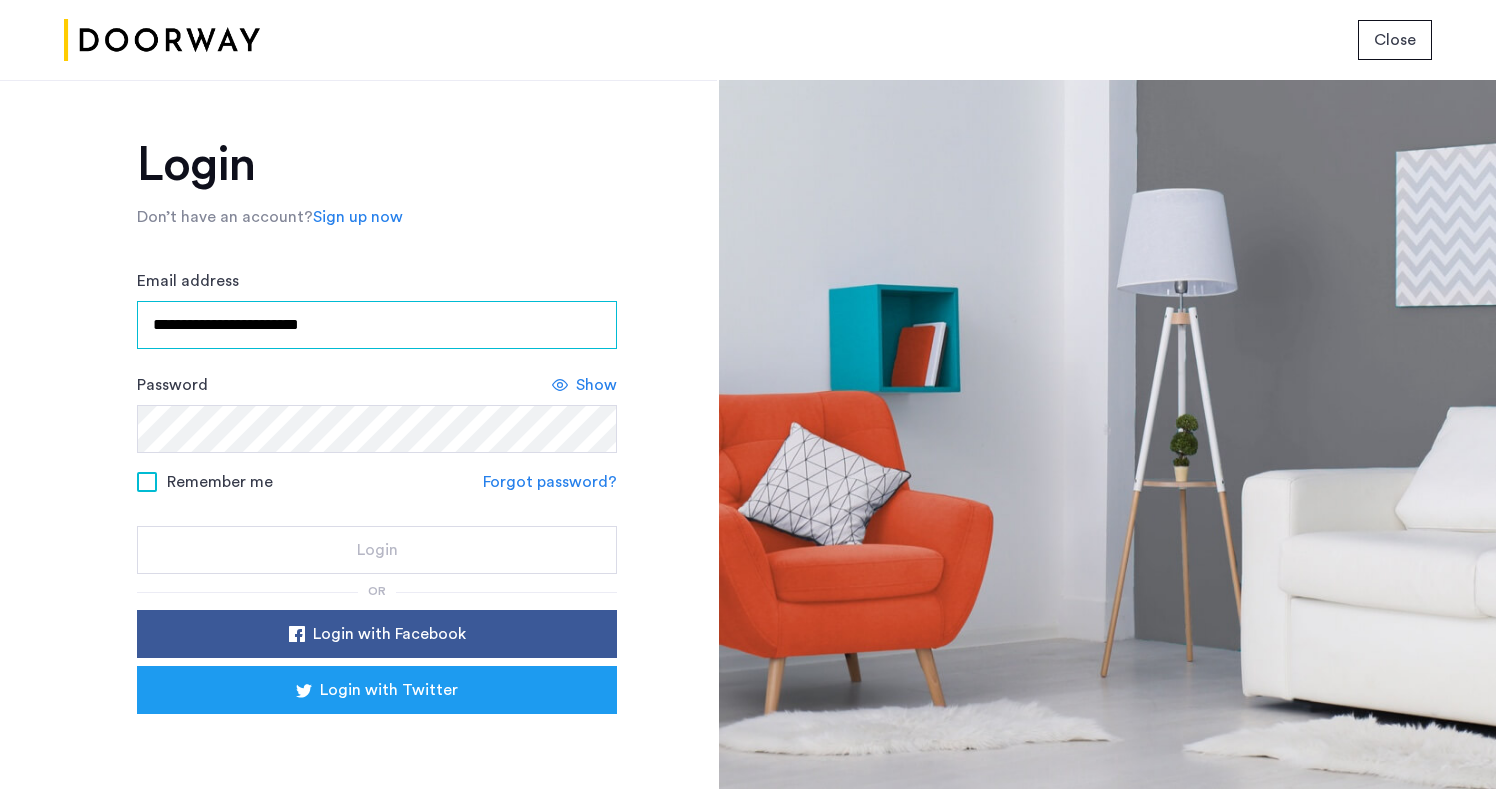 type on "**********" 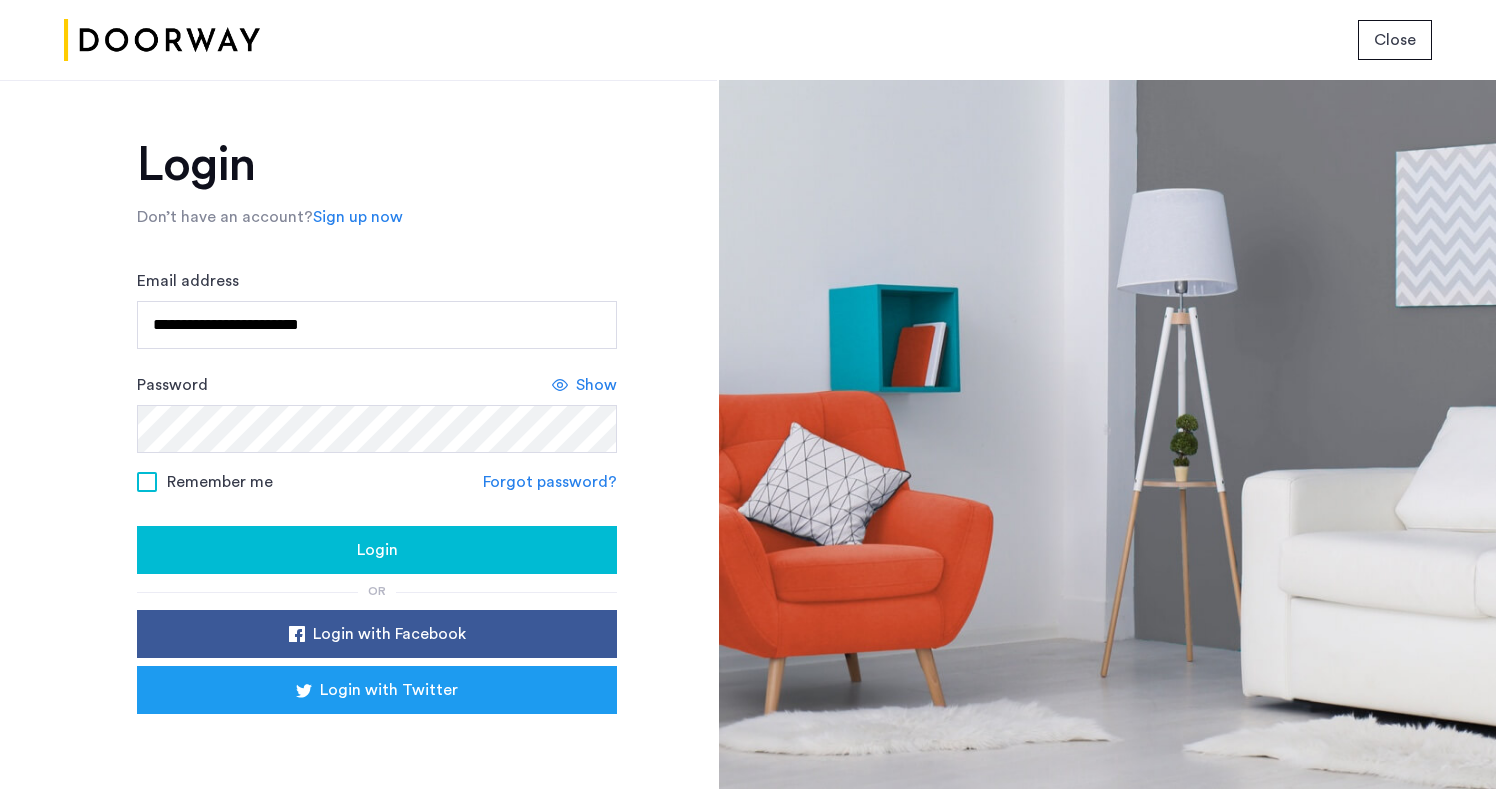 click on "Login" 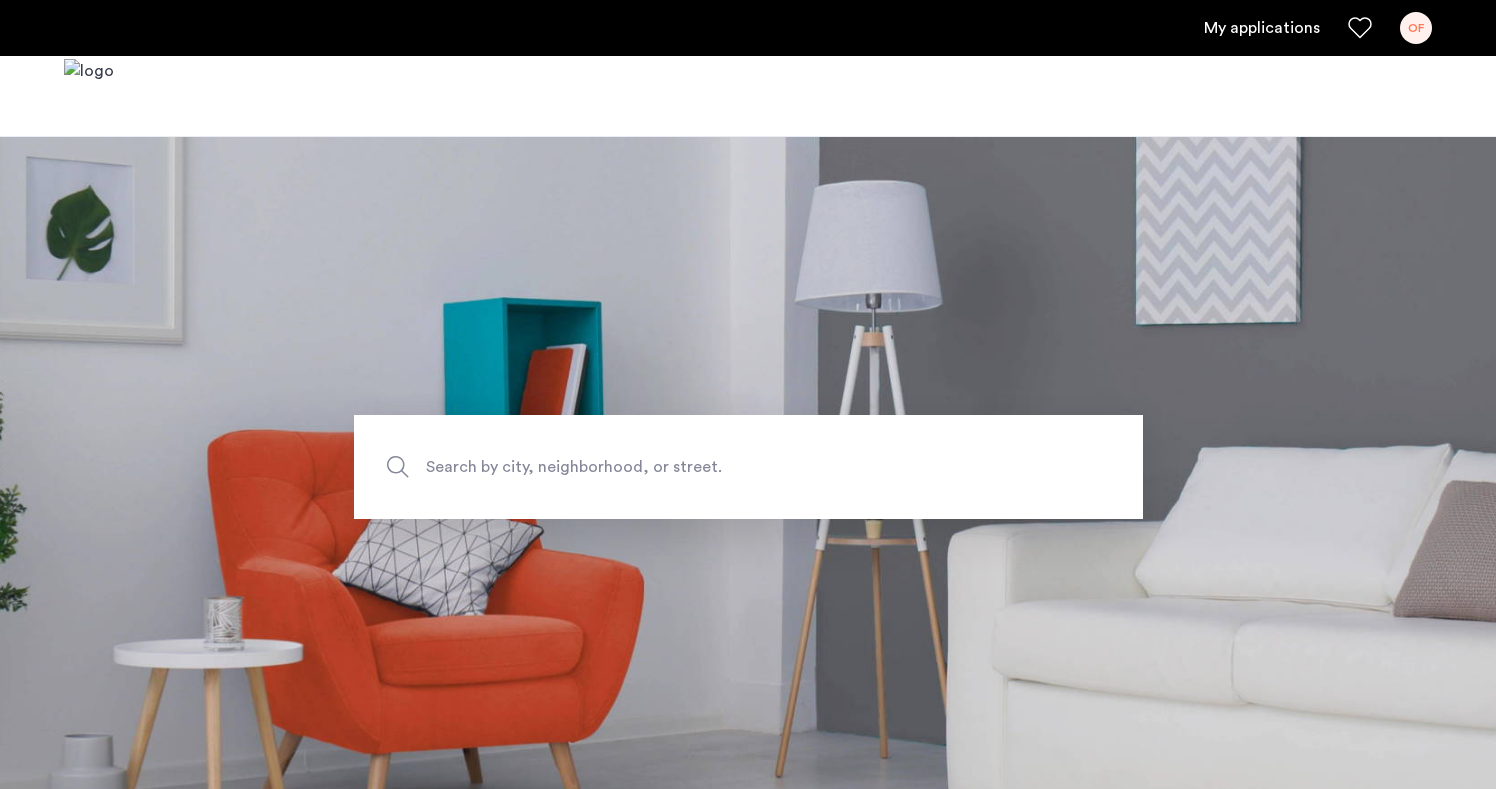 scroll, scrollTop: 0, scrollLeft: 0, axis: both 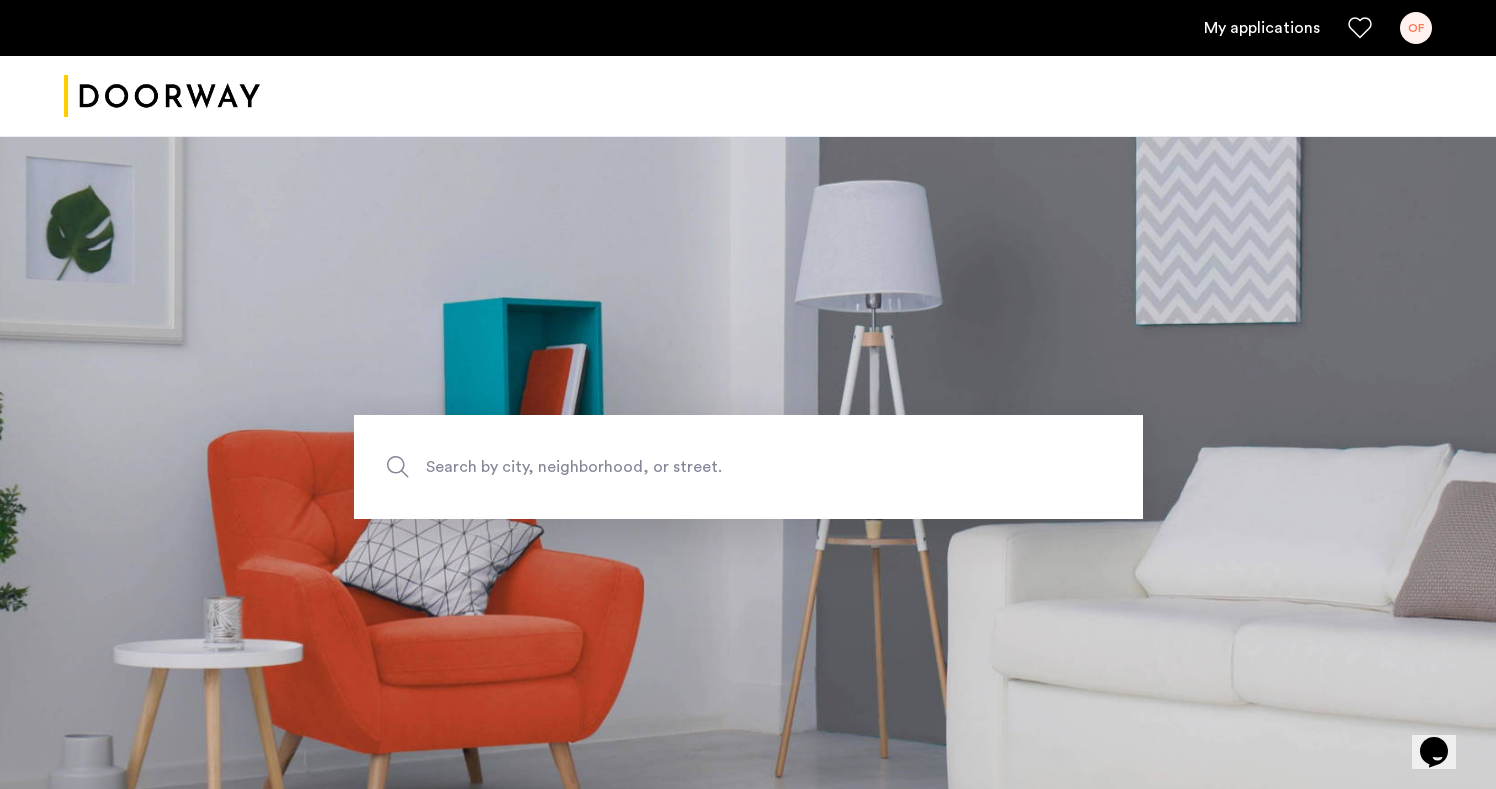 click on "My applications" at bounding box center (1262, 28) 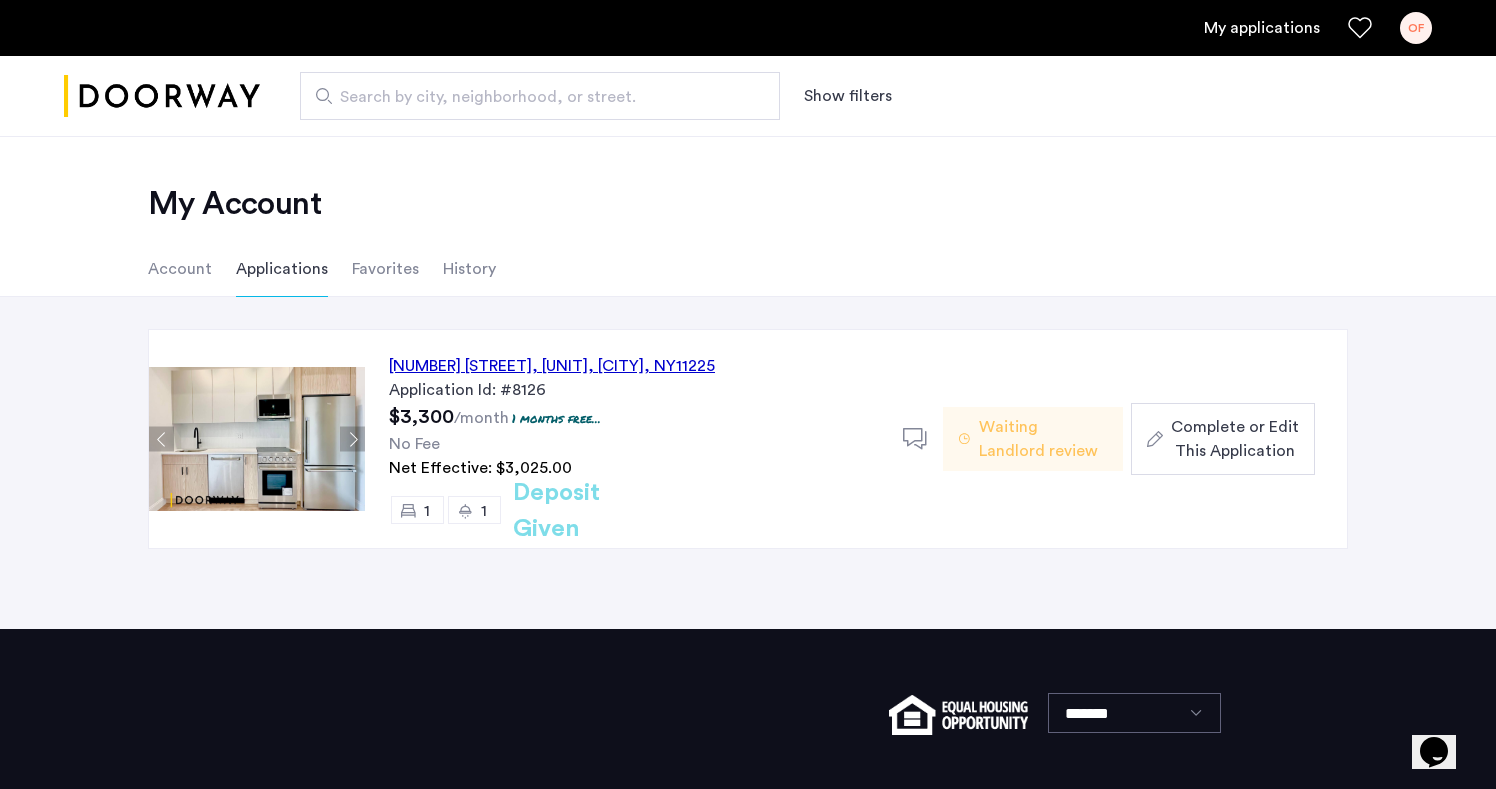 click on "Complete or Edit This Application" 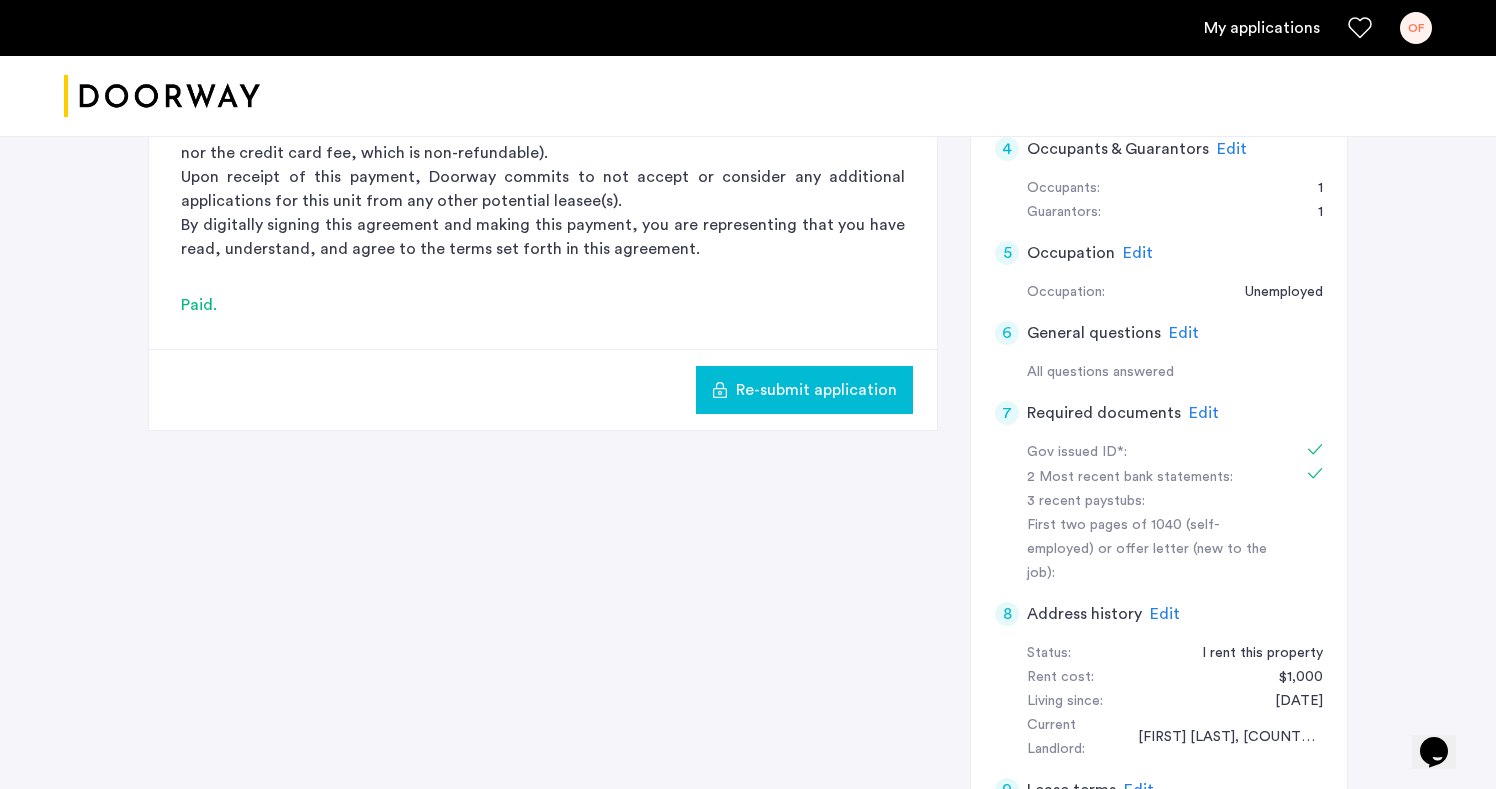 scroll, scrollTop: 631, scrollLeft: 0, axis: vertical 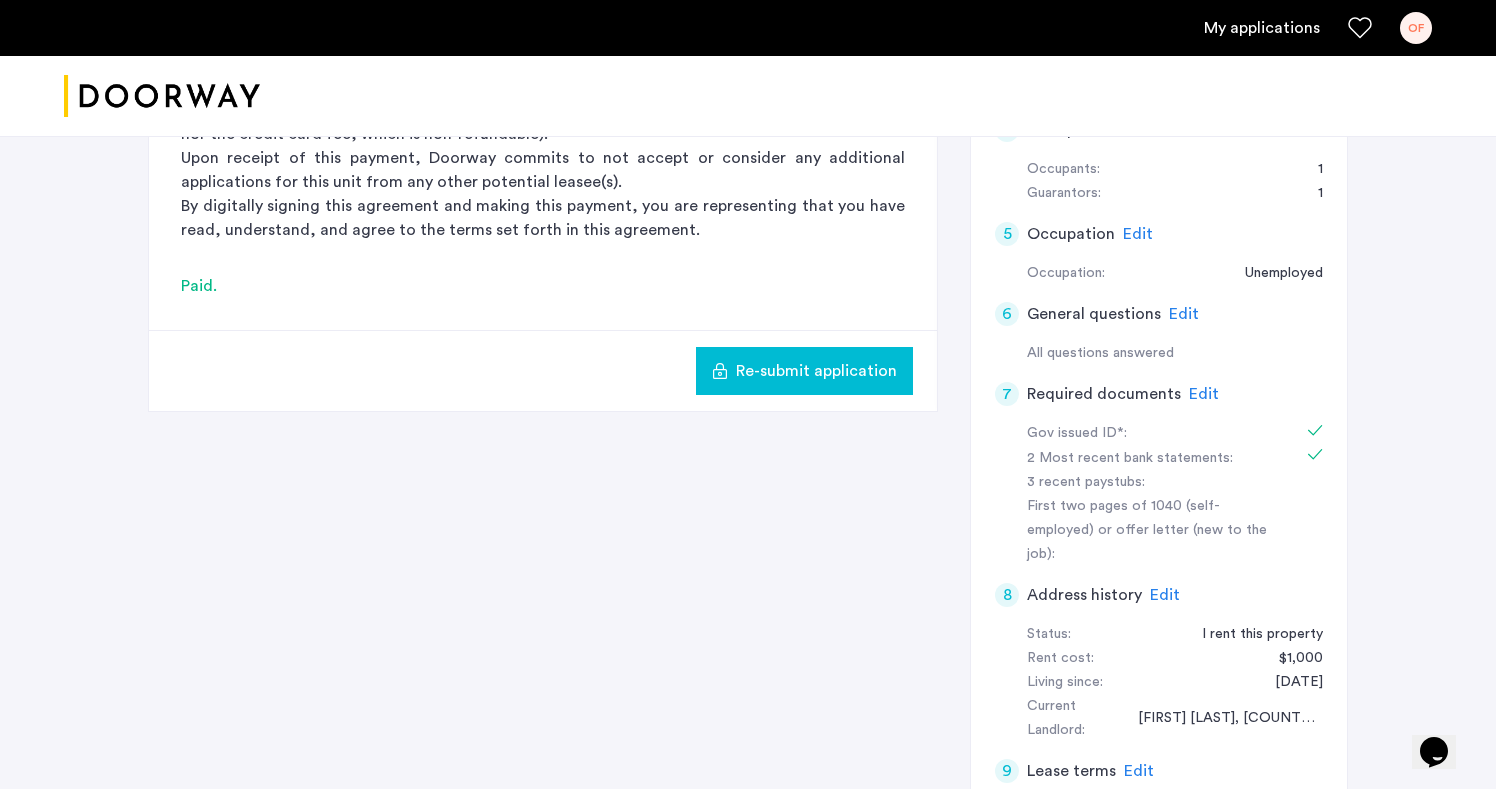 click on "Edit" 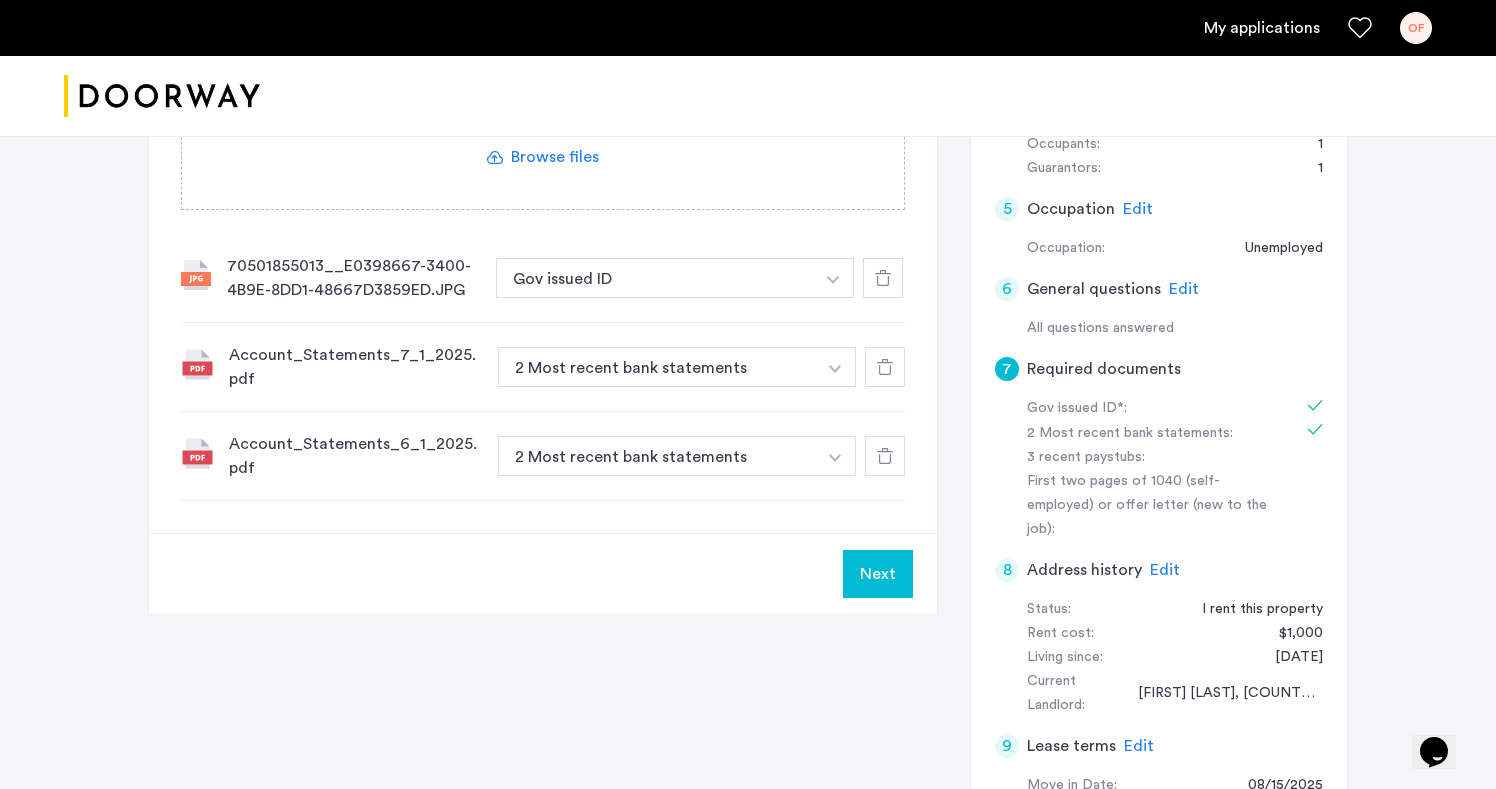 scroll, scrollTop: 672, scrollLeft: 0, axis: vertical 